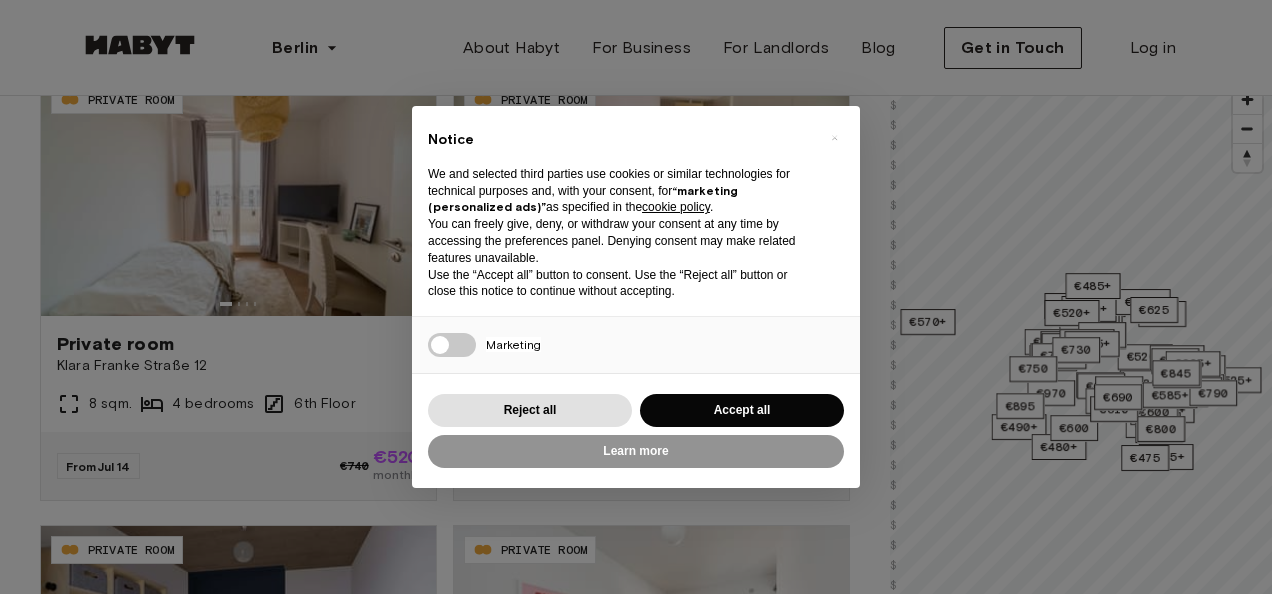 scroll, scrollTop: 200, scrollLeft: 0, axis: vertical 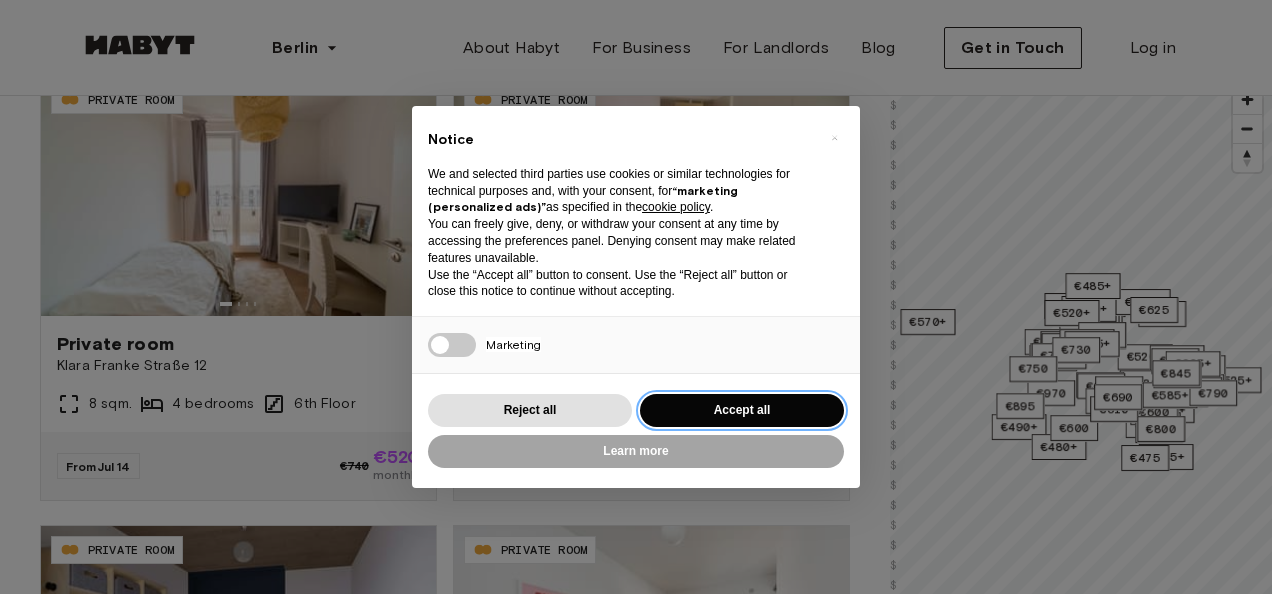 click on "Accept all" at bounding box center (742, 410) 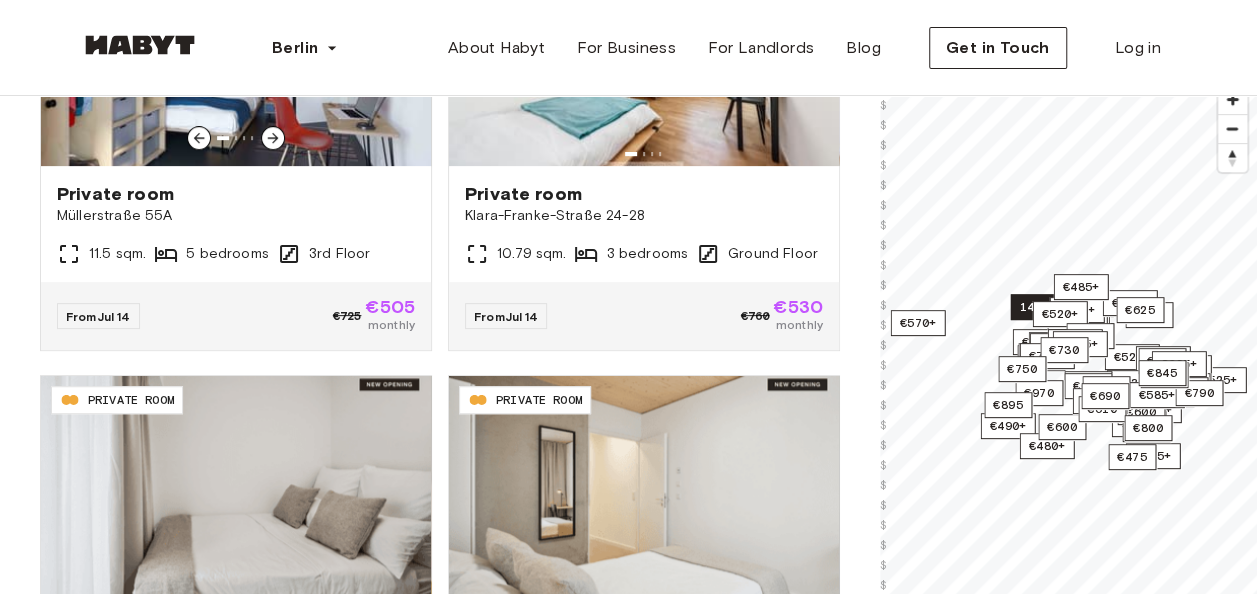 scroll, scrollTop: 300, scrollLeft: 0, axis: vertical 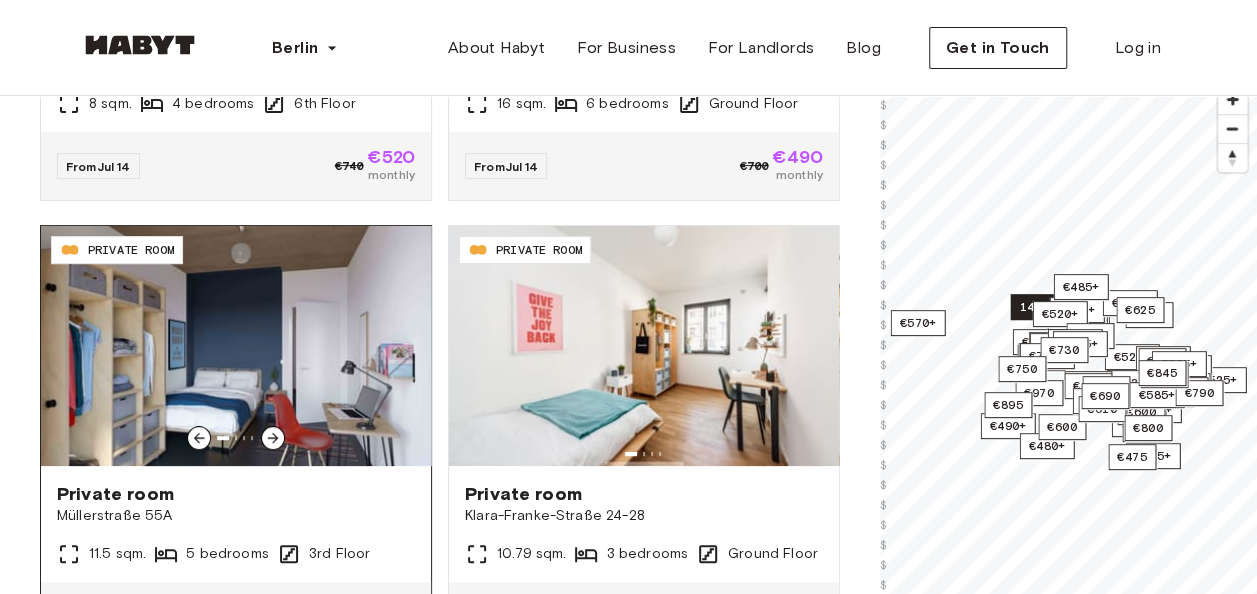 click at bounding box center (236, 346) 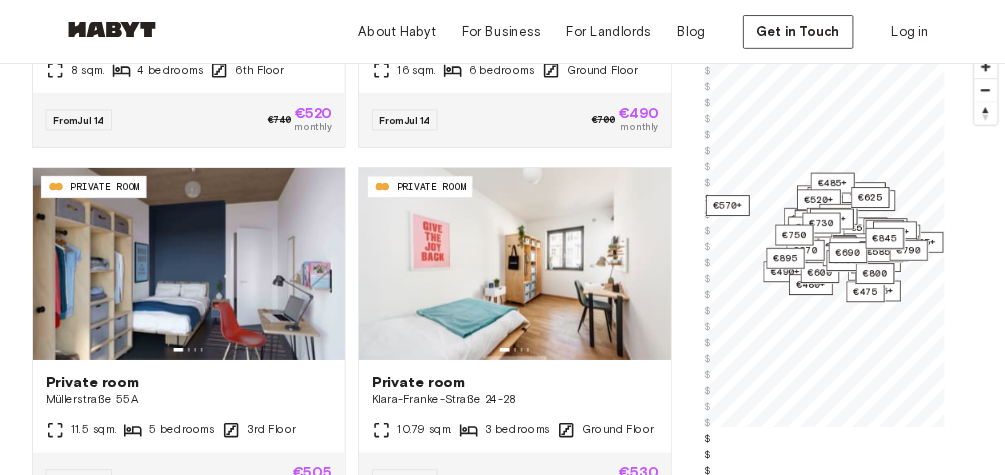 scroll, scrollTop: 288, scrollLeft: 0, axis: vertical 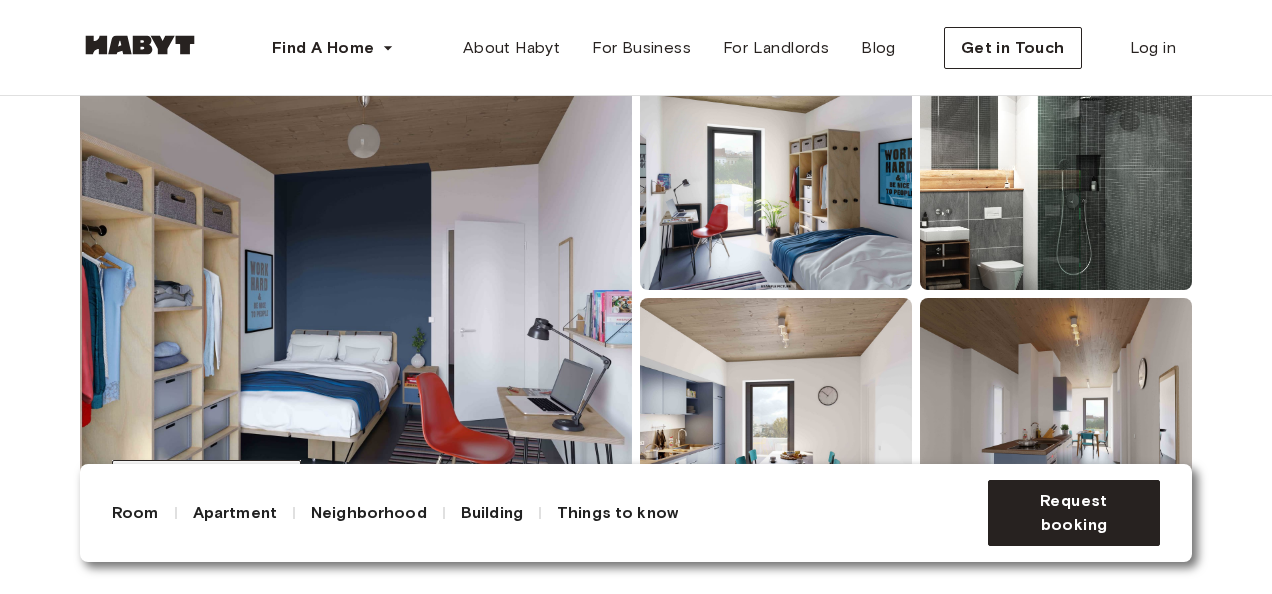 click at bounding box center [776, 172] 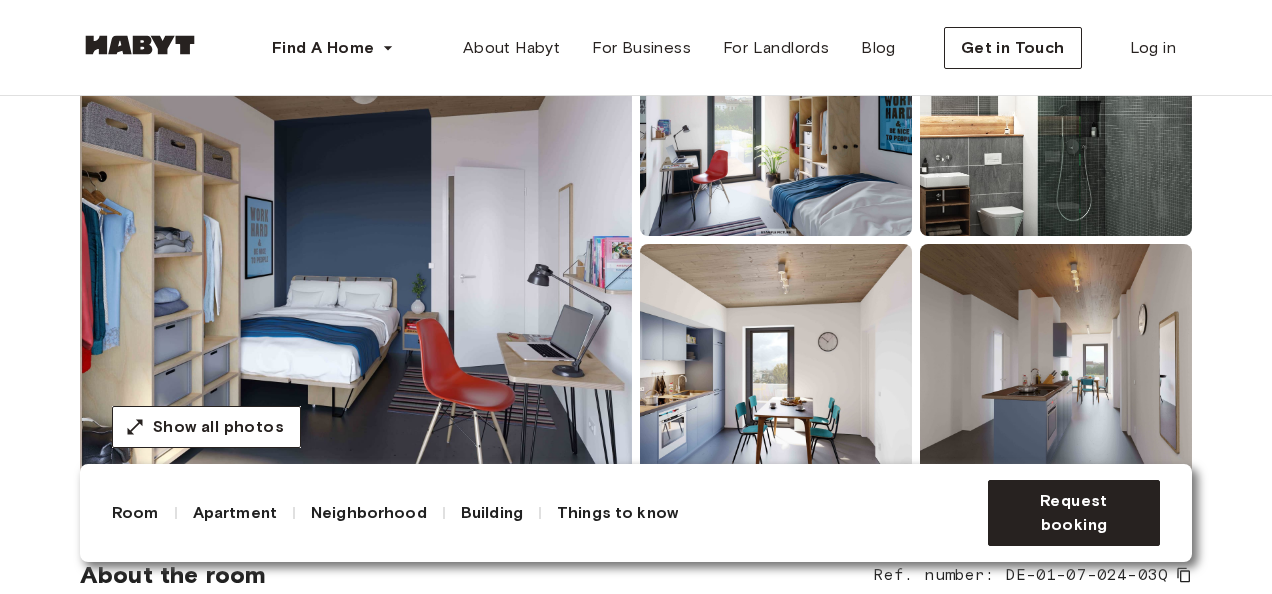 scroll, scrollTop: 316, scrollLeft: 0, axis: vertical 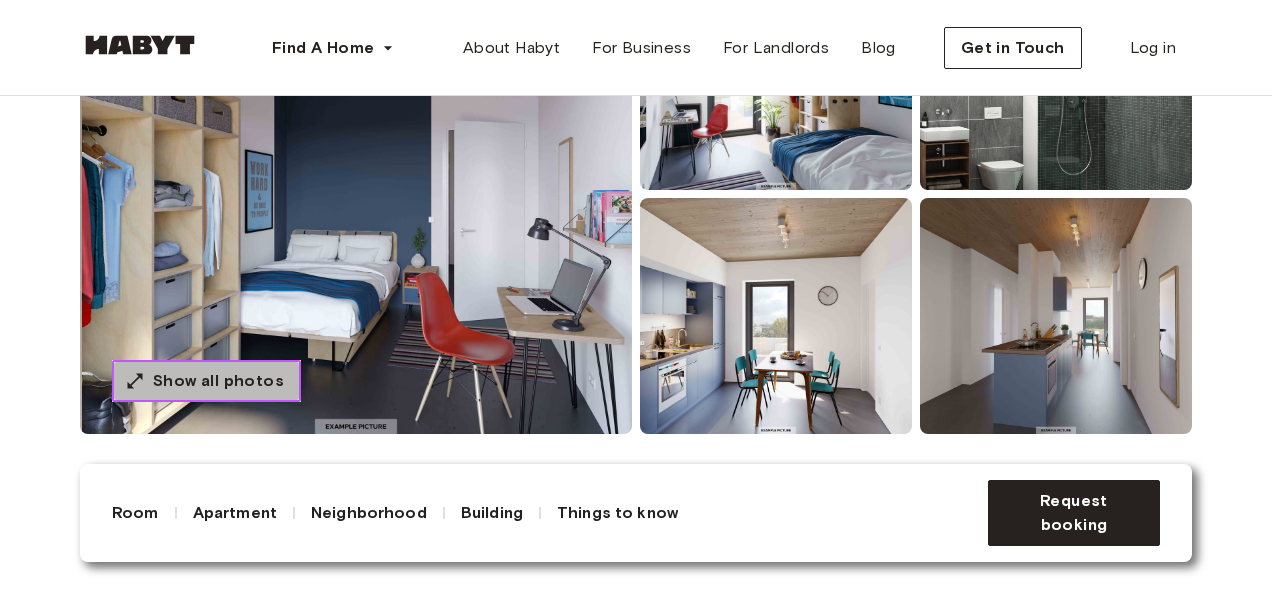 click on "Show all photos" at bounding box center [218, 381] 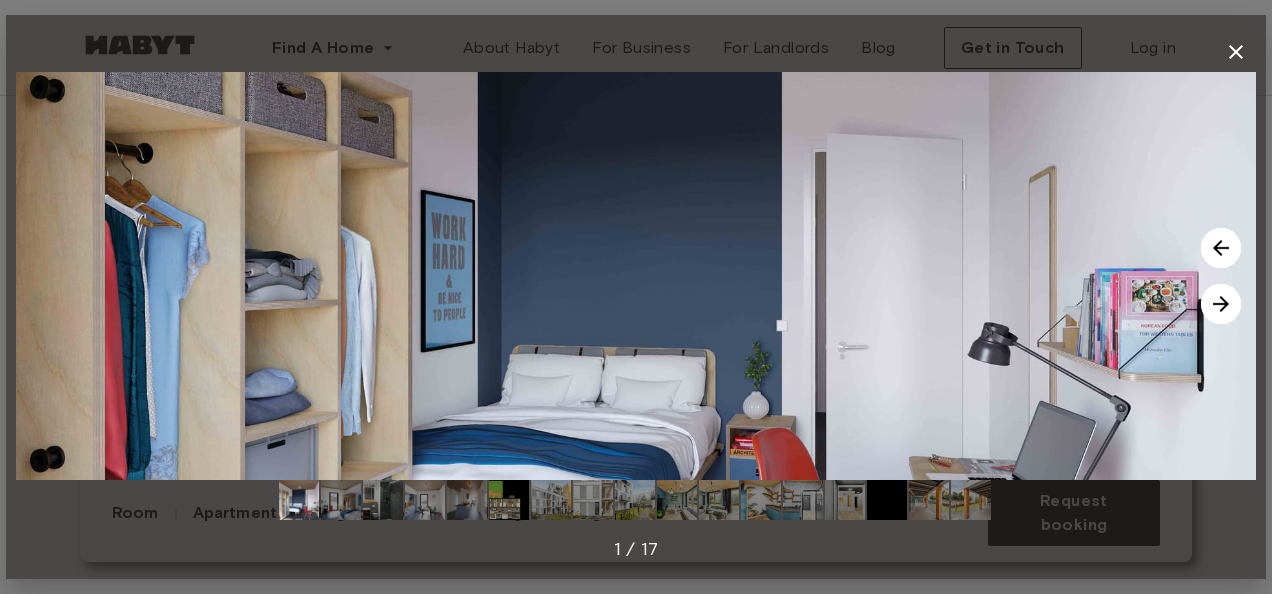 click at bounding box center (636, 276) 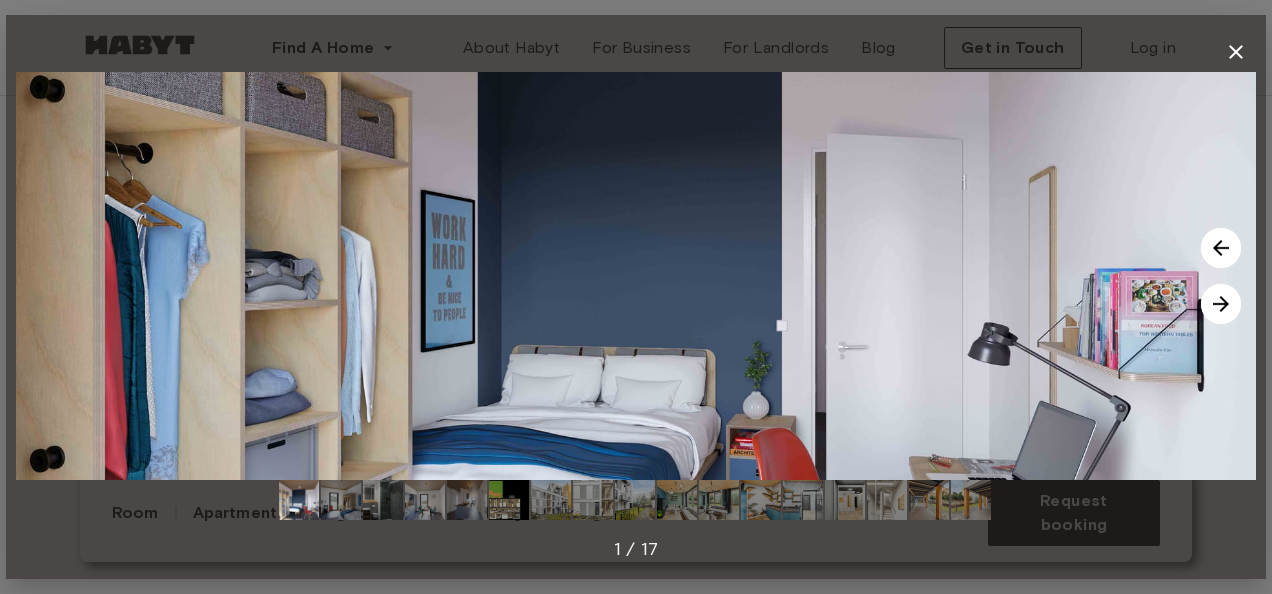 click at bounding box center (636, 276) 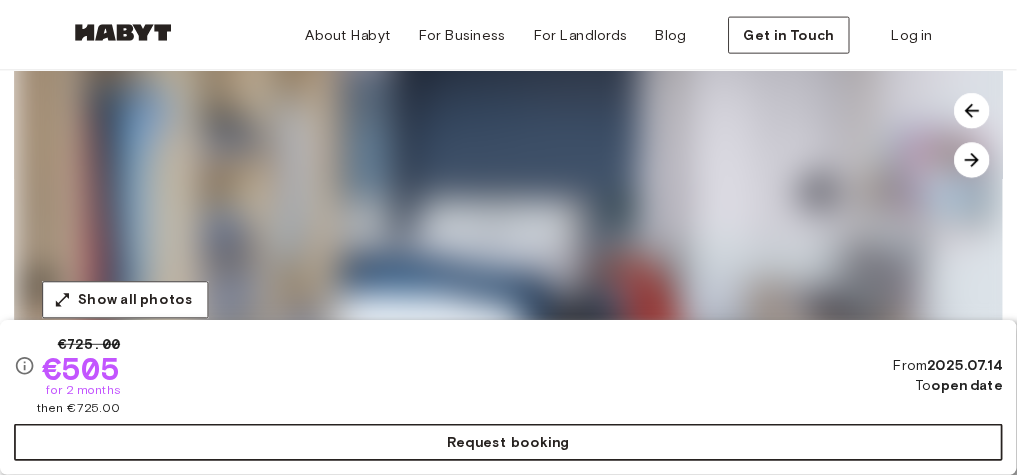 scroll, scrollTop: 332, scrollLeft: 0, axis: vertical 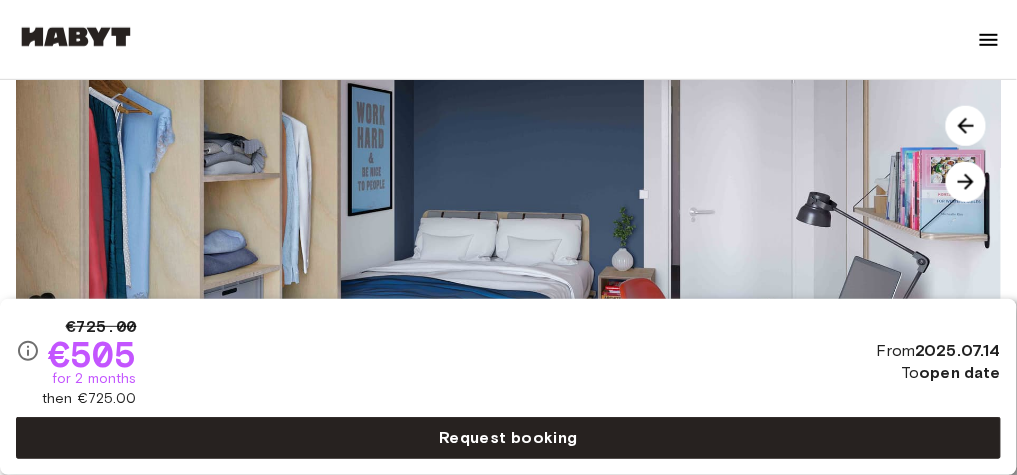 click at bounding box center (524, 154) 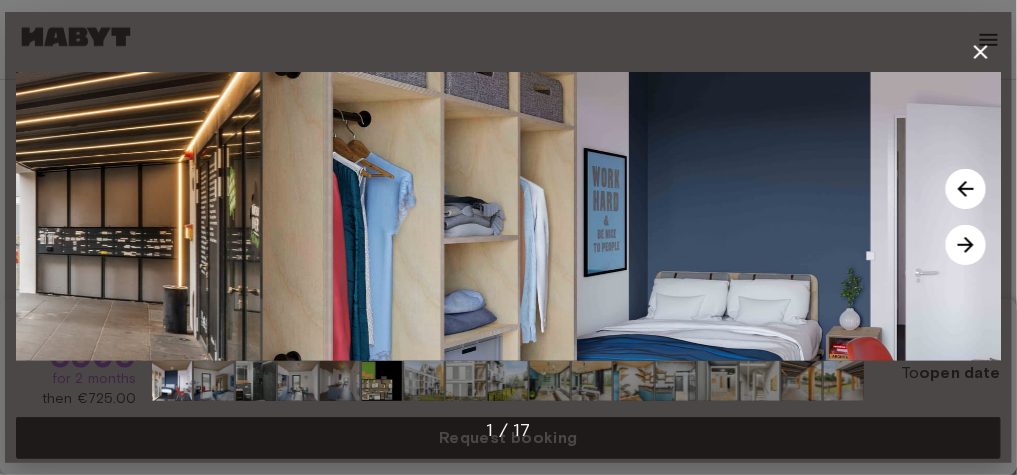drag, startPoint x: 358, startPoint y: 244, endPoint x: 609, endPoint y: 189, distance: 256.95526 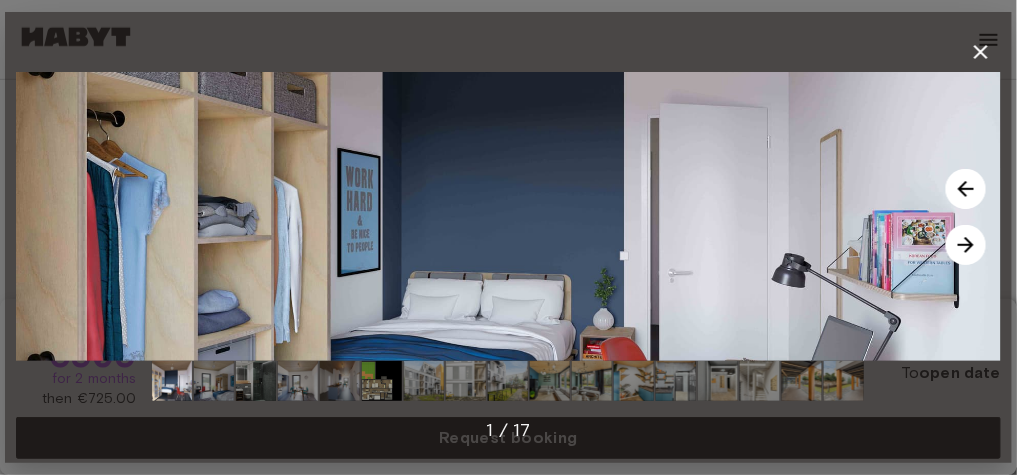click at bounding box center (966, 245) 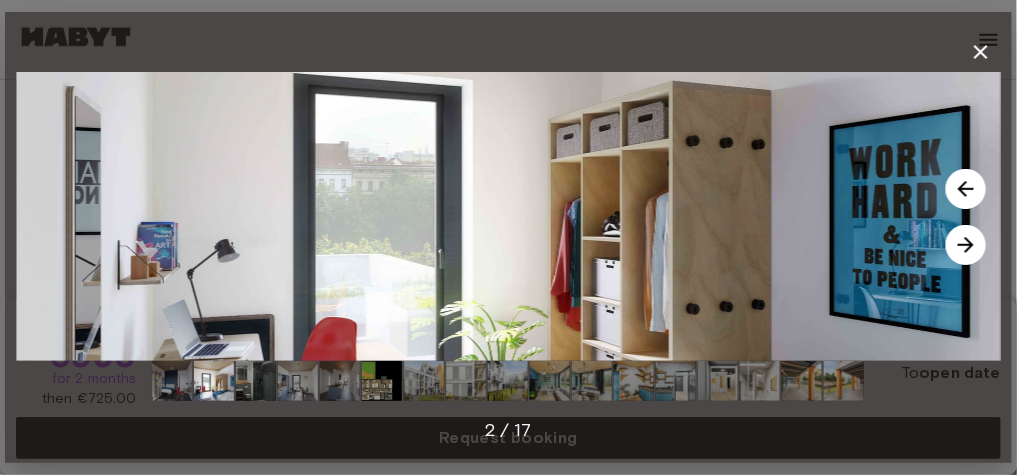 click at bounding box center [966, 245] 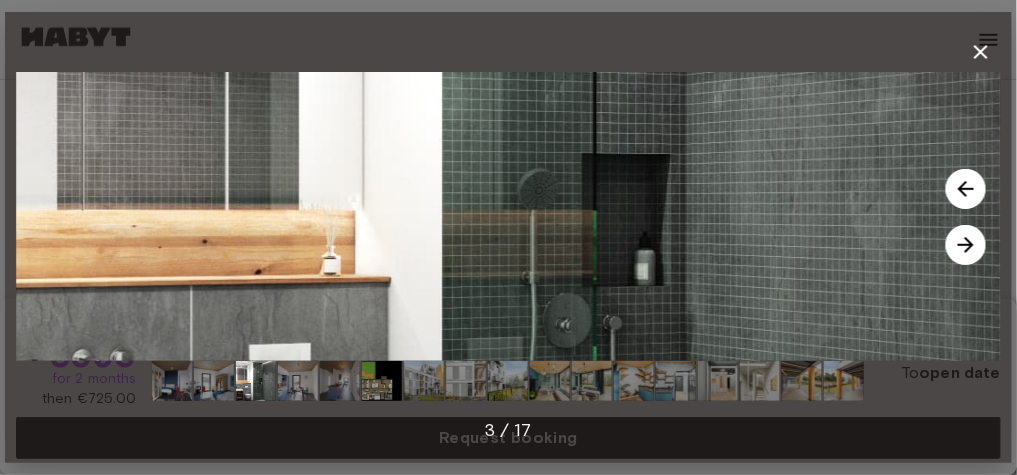 click at bounding box center [966, 245] 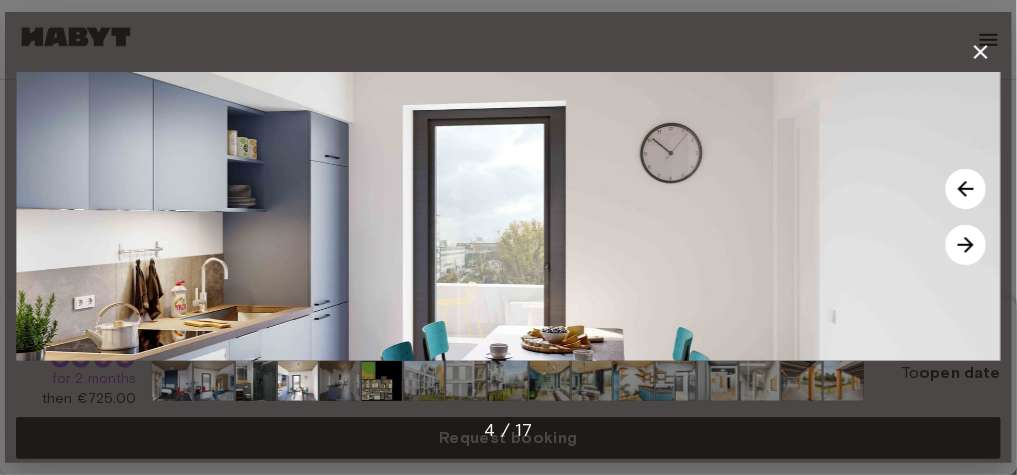 click at bounding box center (966, 245) 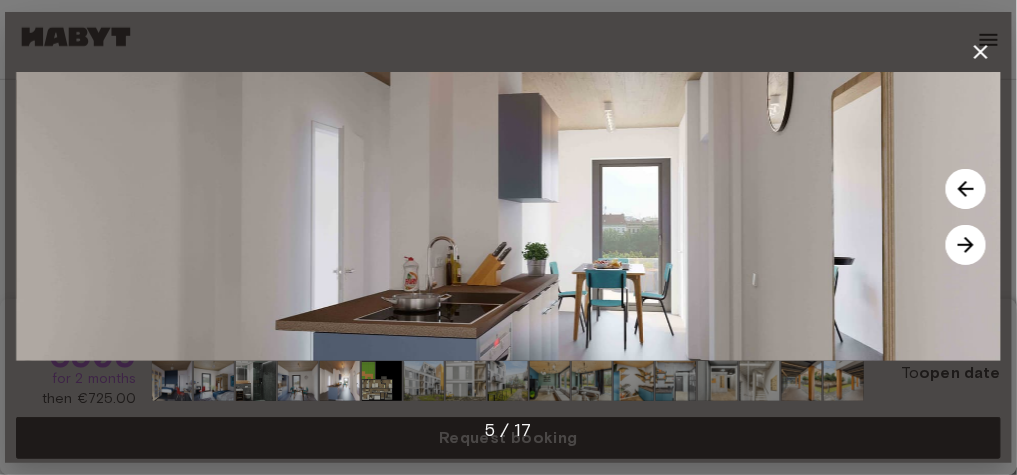 click at bounding box center [966, 245] 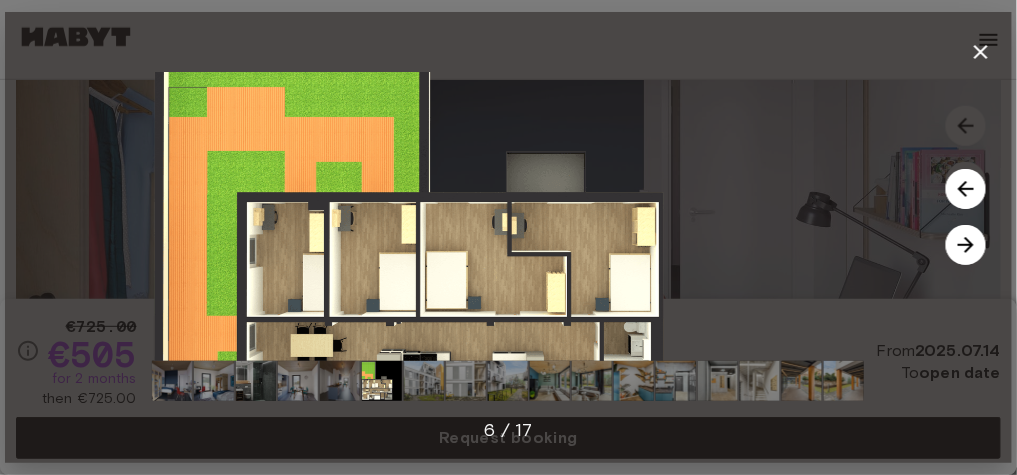 click at bounding box center (966, 245) 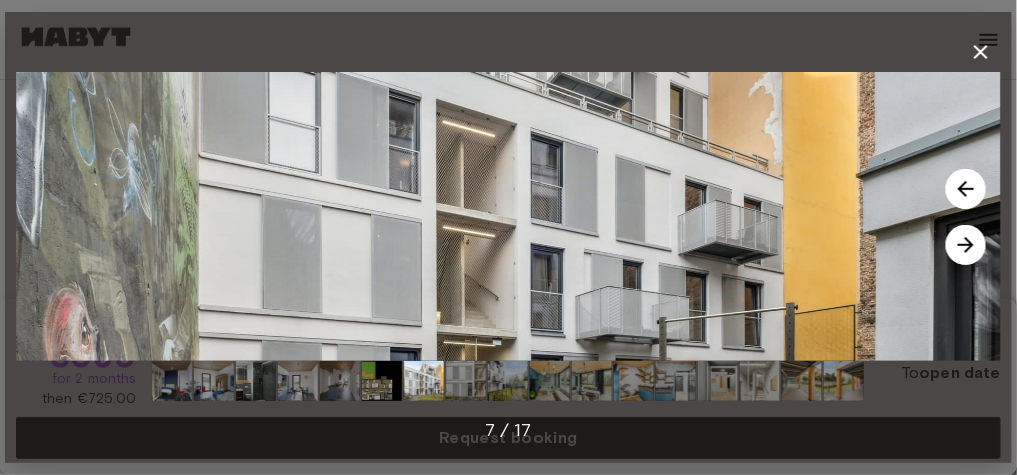 click at bounding box center [966, 245] 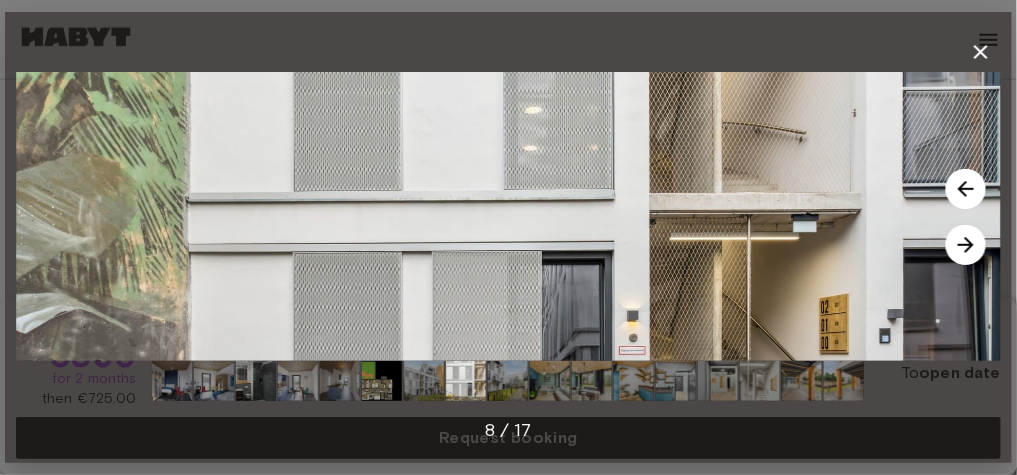 click at bounding box center [966, 245] 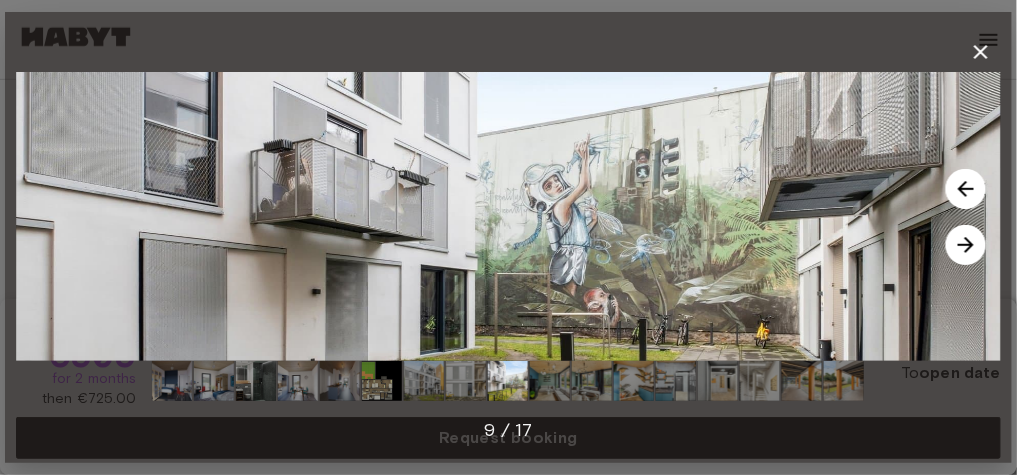 click at bounding box center [966, 245] 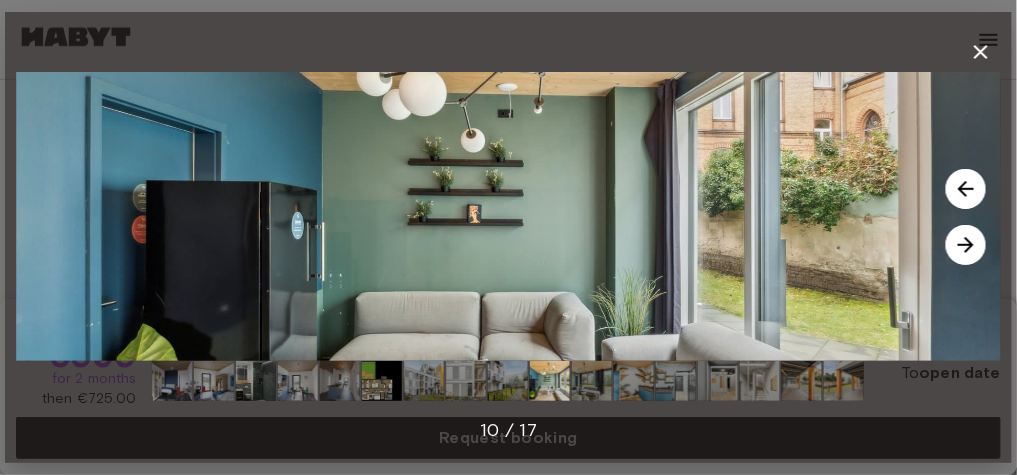 click at bounding box center (966, 245) 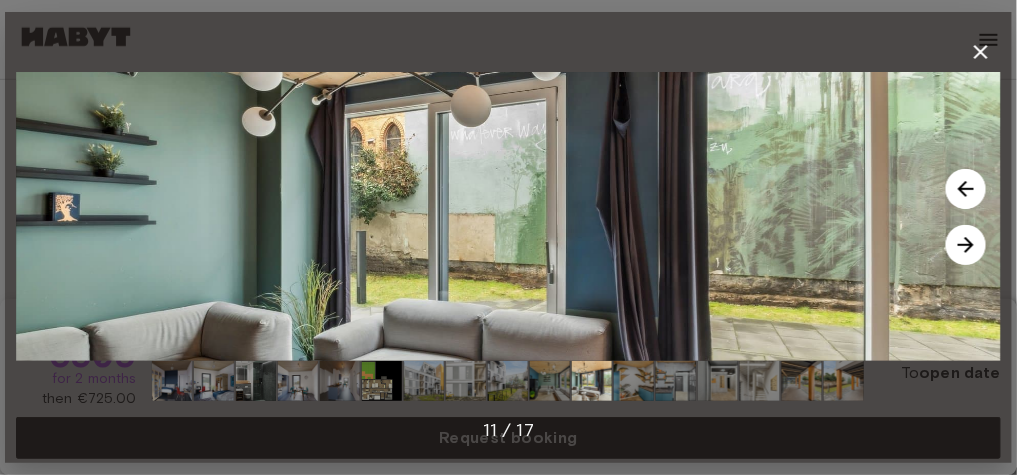 click at bounding box center (966, 245) 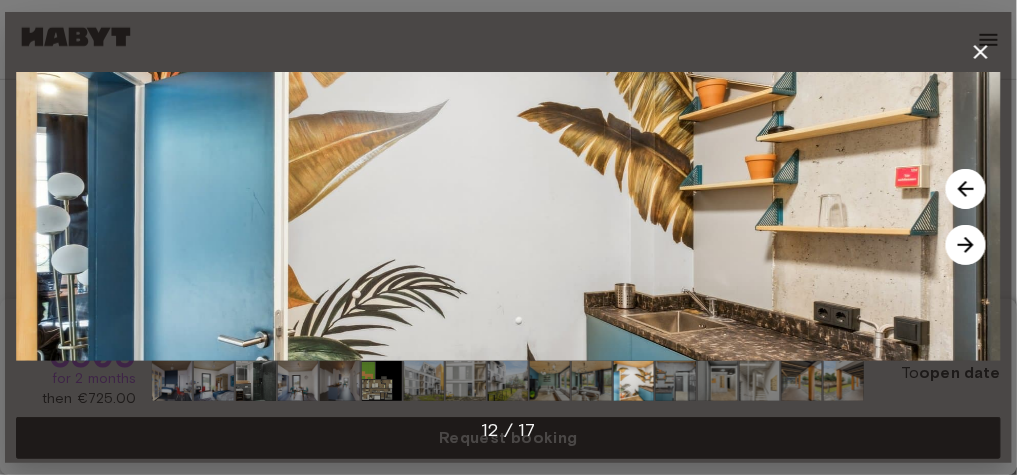 click at bounding box center (966, 245) 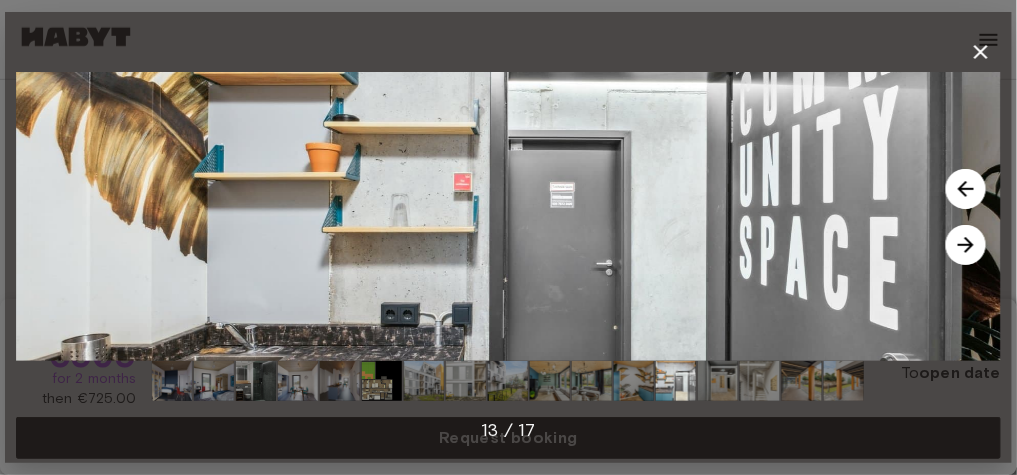 click at bounding box center (966, 245) 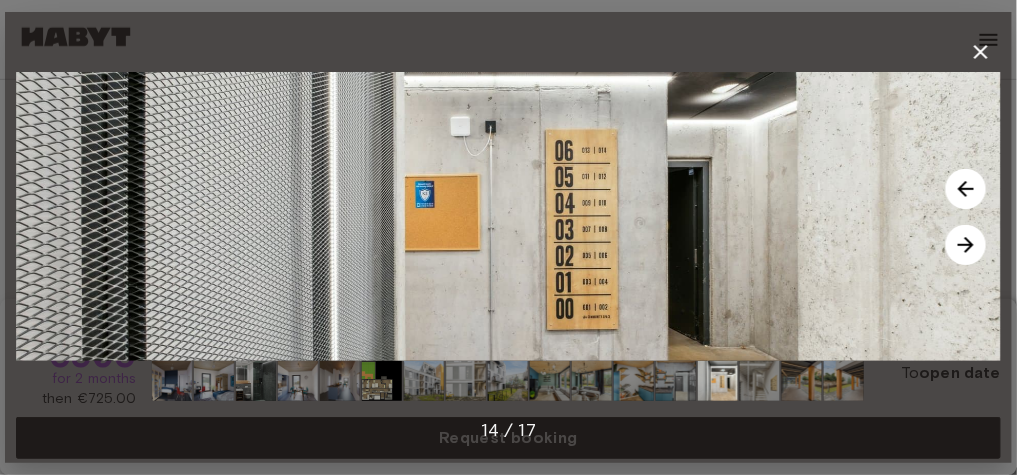click at bounding box center [966, 245] 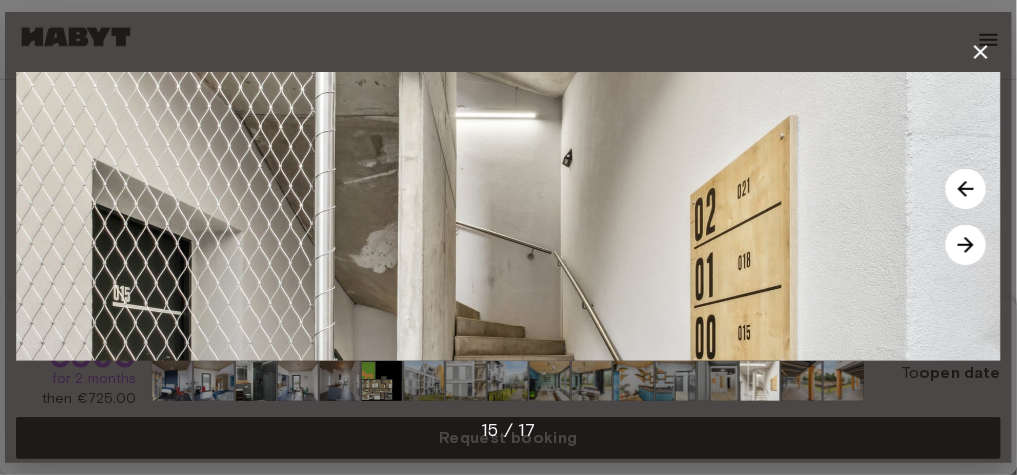click at bounding box center (966, 245) 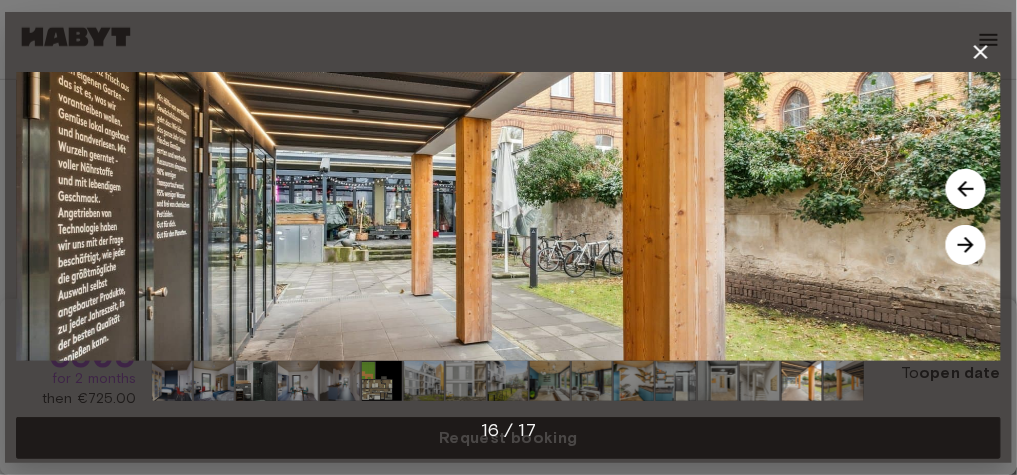 click at bounding box center (966, 245) 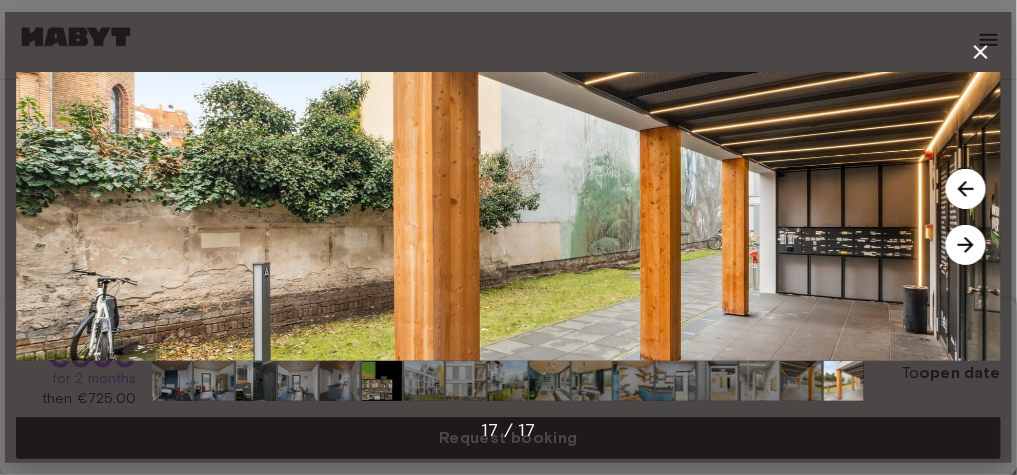 click at bounding box center (966, 245) 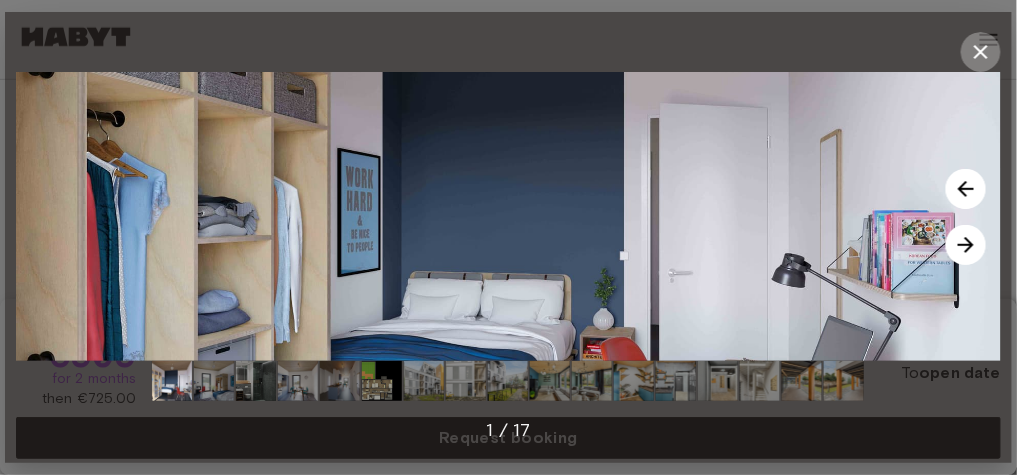 click 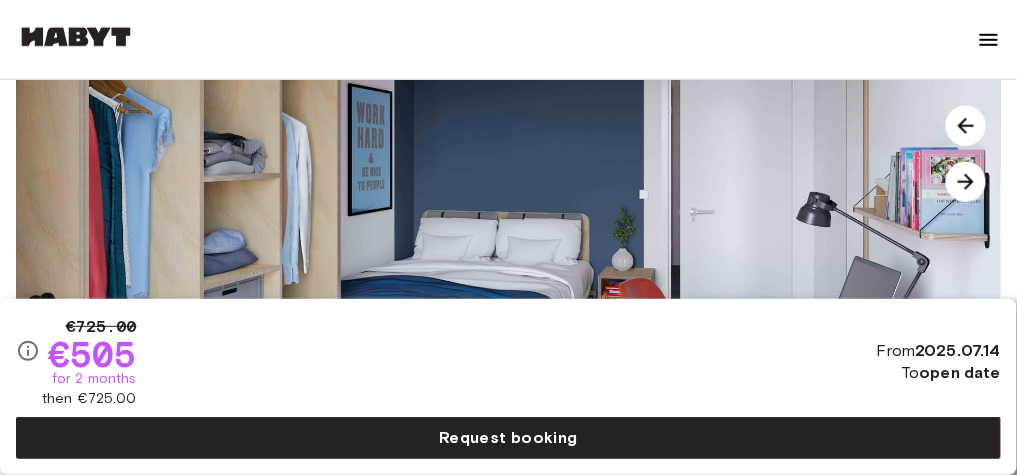 click at bounding box center (966, 182) 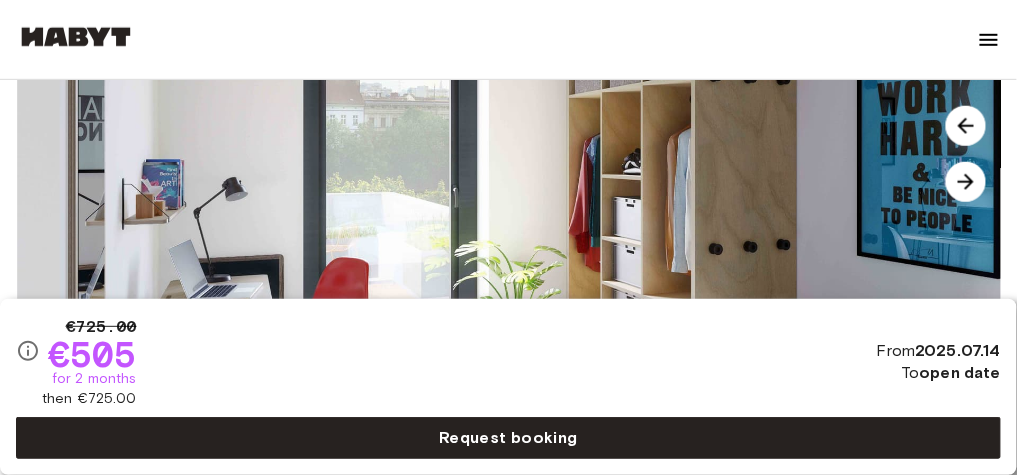 click at bounding box center [966, 182] 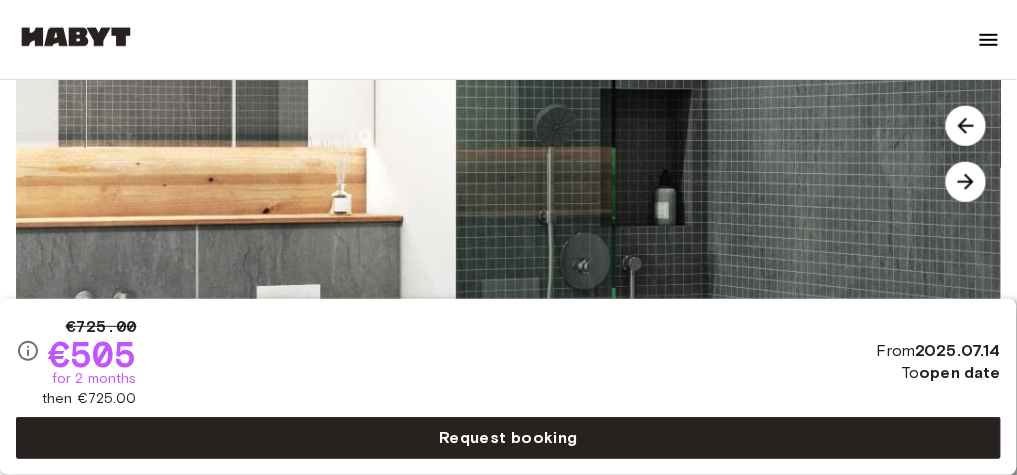 click at bounding box center (966, 182) 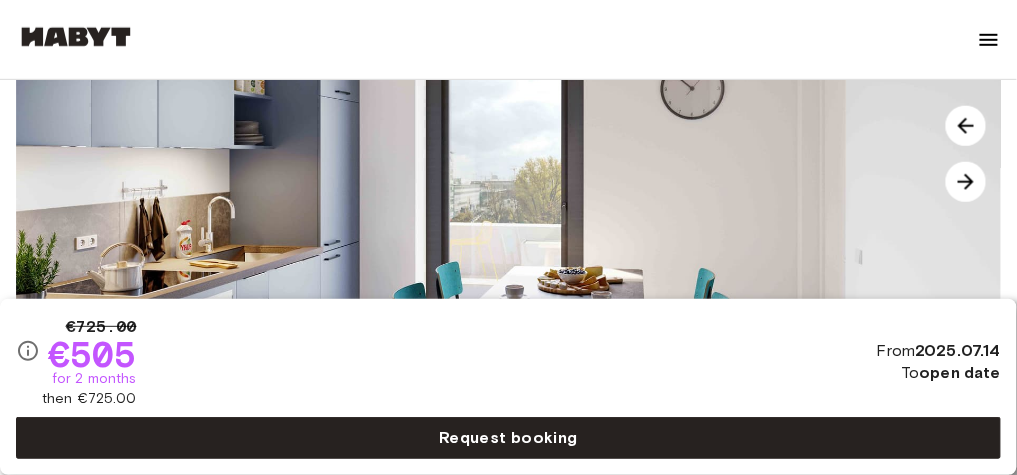 scroll, scrollTop: 12, scrollLeft: 0, axis: vertical 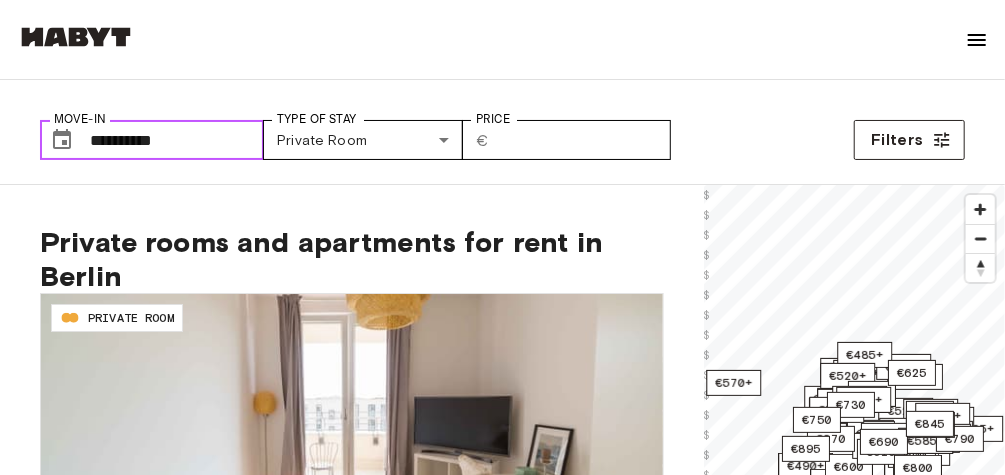 click on "**********" at bounding box center (177, 140) 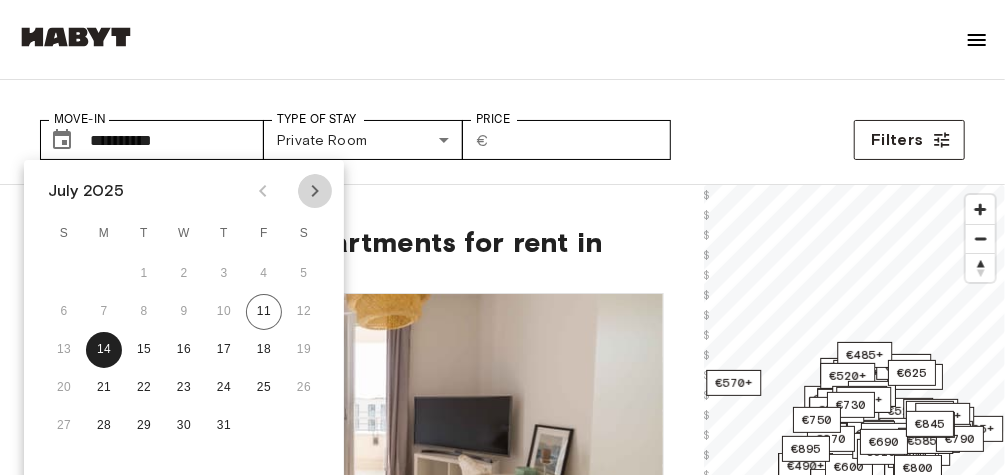 click 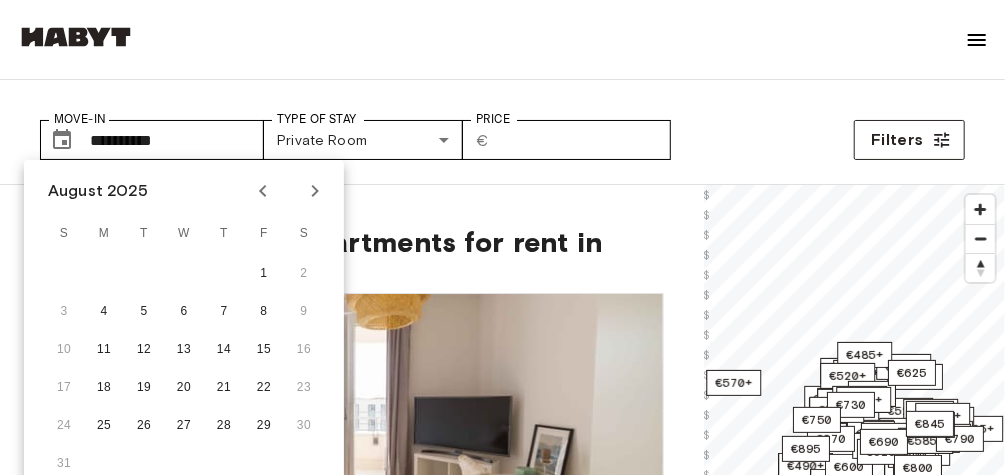 click 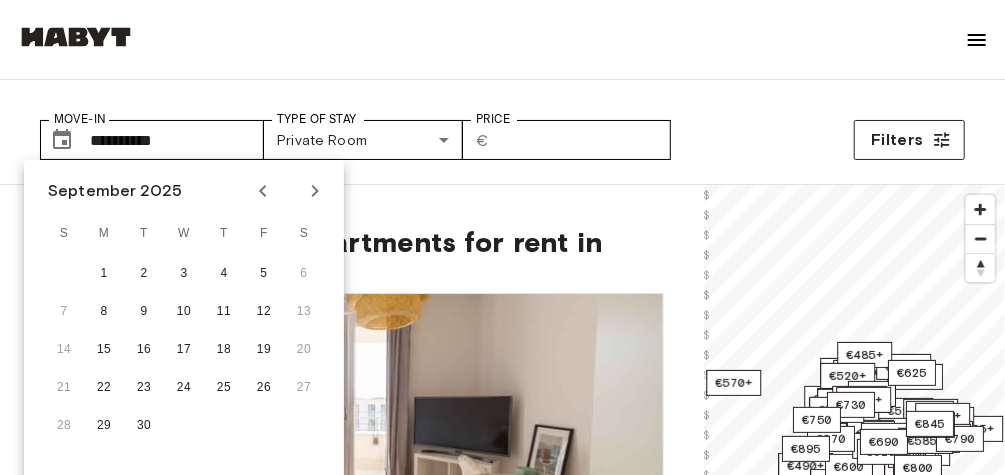 click 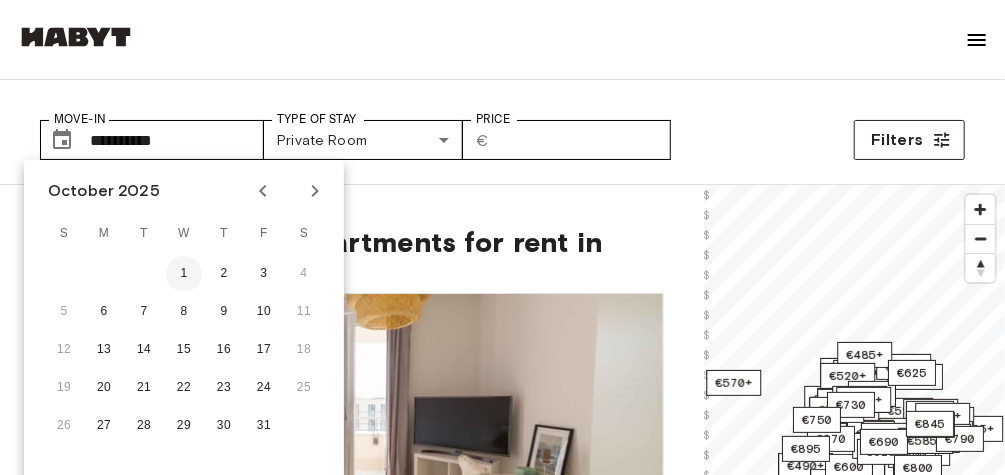 click on "1" at bounding box center (184, 274) 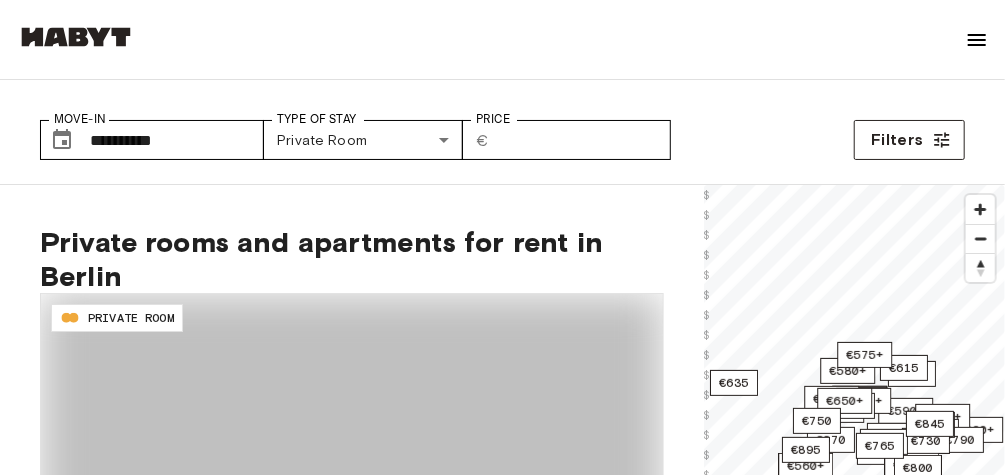 type on "**********" 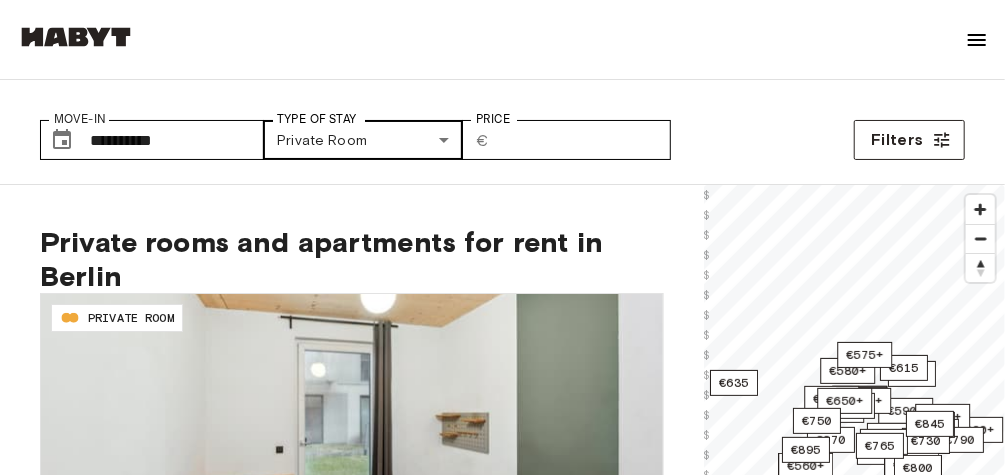 click on "**********" at bounding box center (502, 2609) 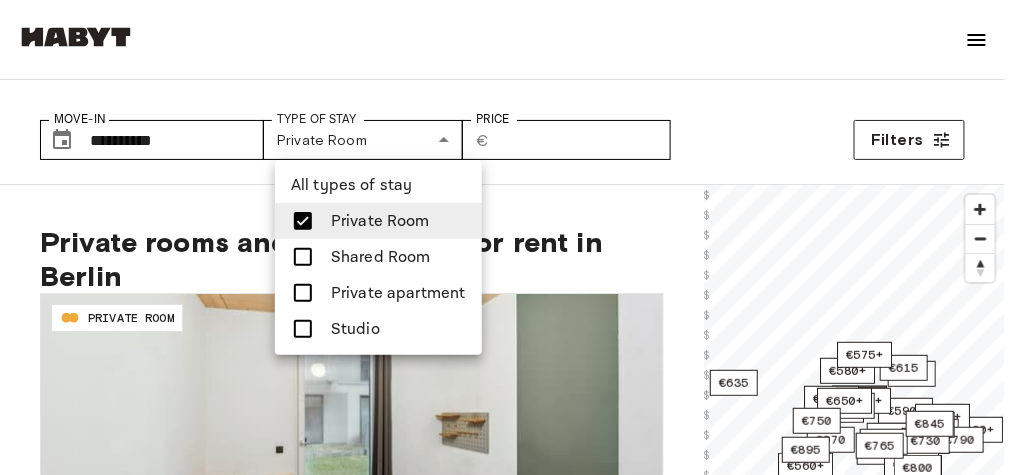 click at bounding box center (508, 237) 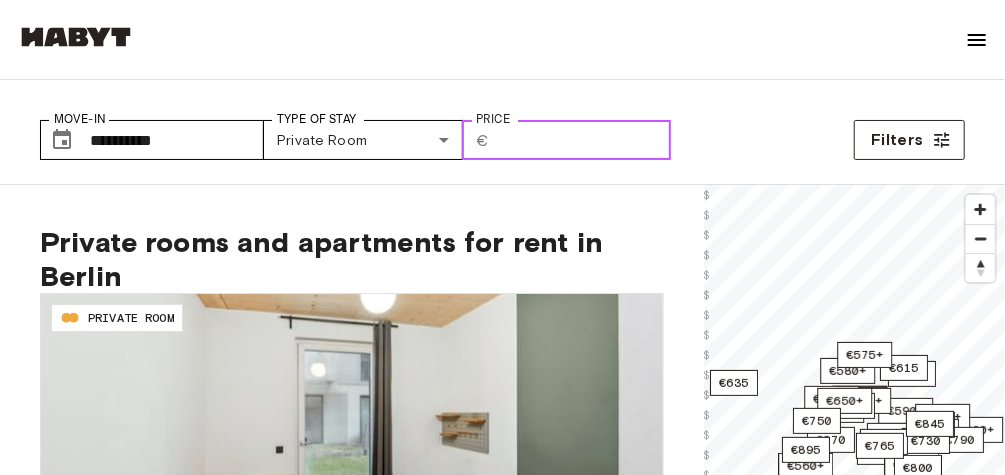 click on "Price" at bounding box center (584, 140) 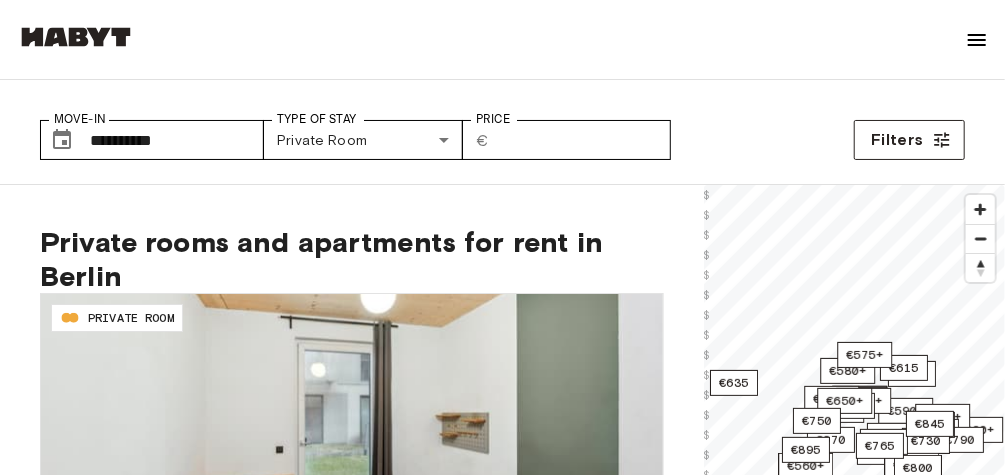 click on "Private rooms and apartments for rent in Berlin" at bounding box center [352, 239] 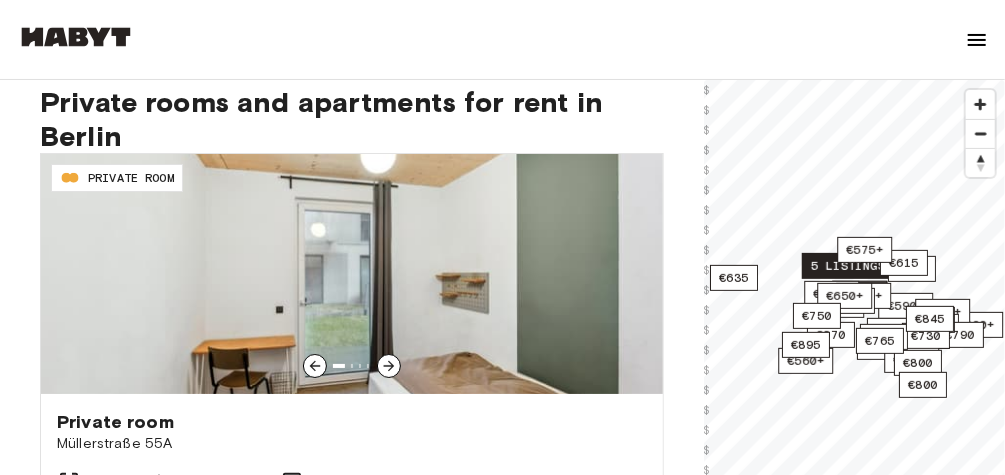 scroll, scrollTop: 240, scrollLeft: 0, axis: vertical 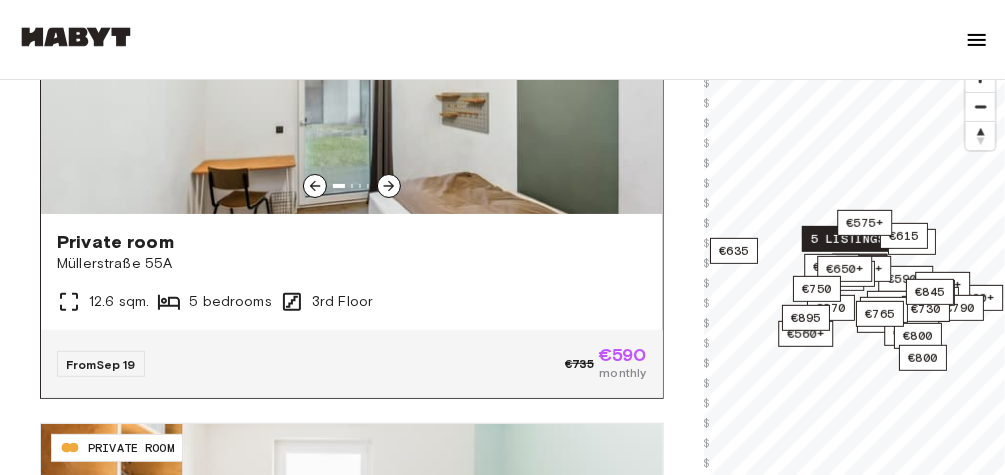 click 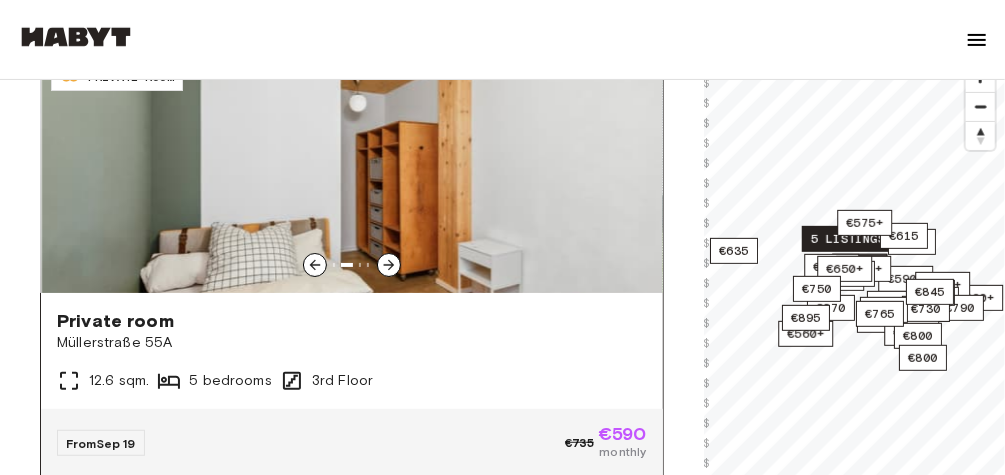 scroll, scrollTop: 0, scrollLeft: 0, axis: both 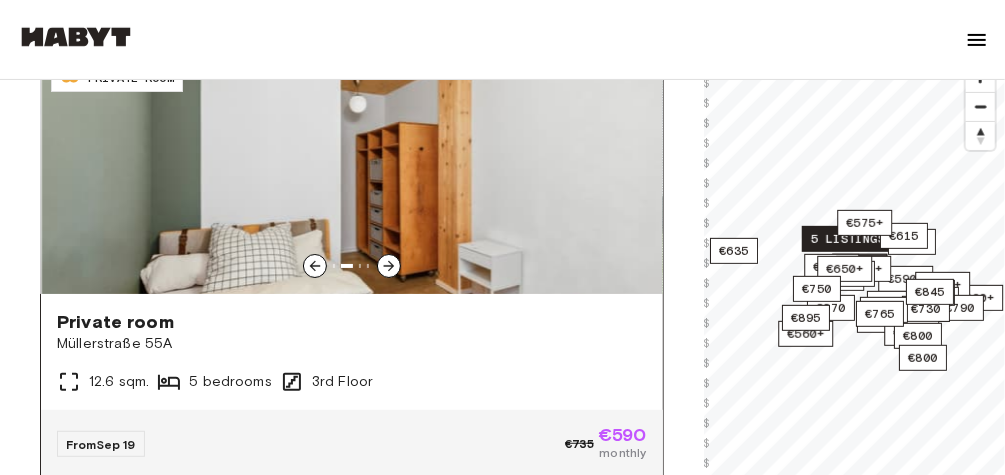 click 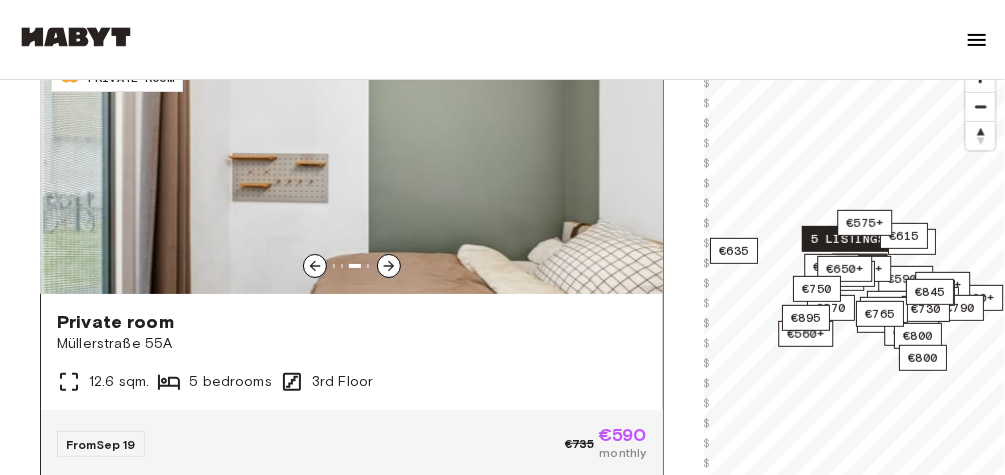 click 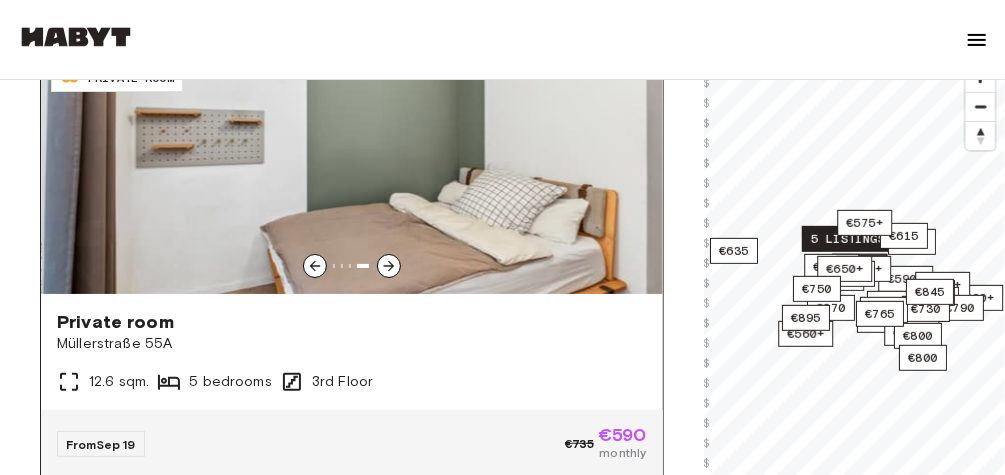 click 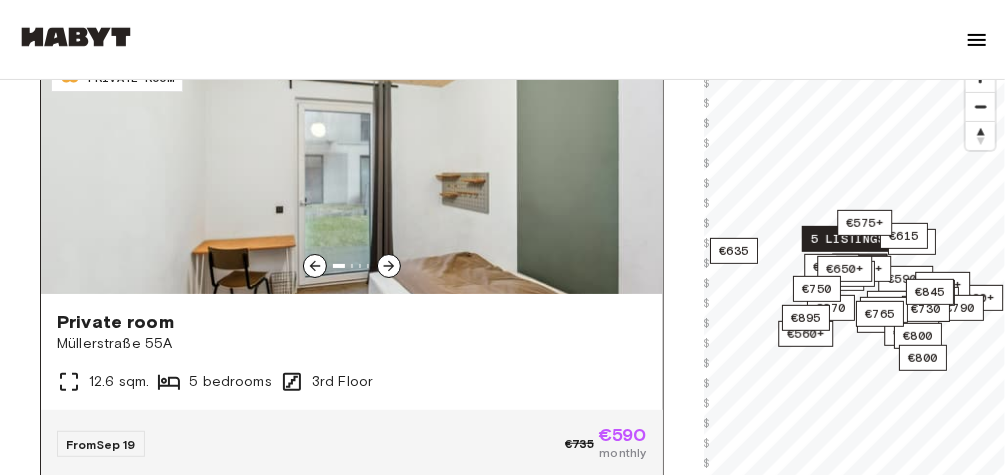 click 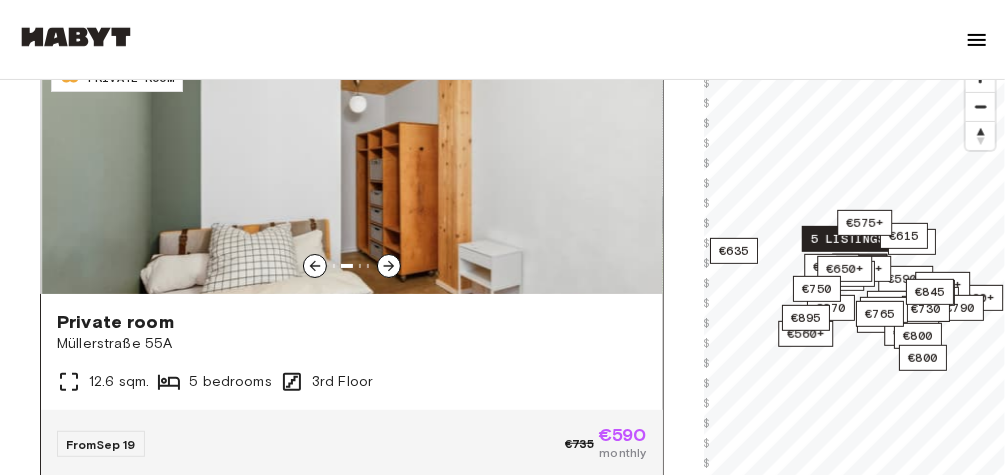 click 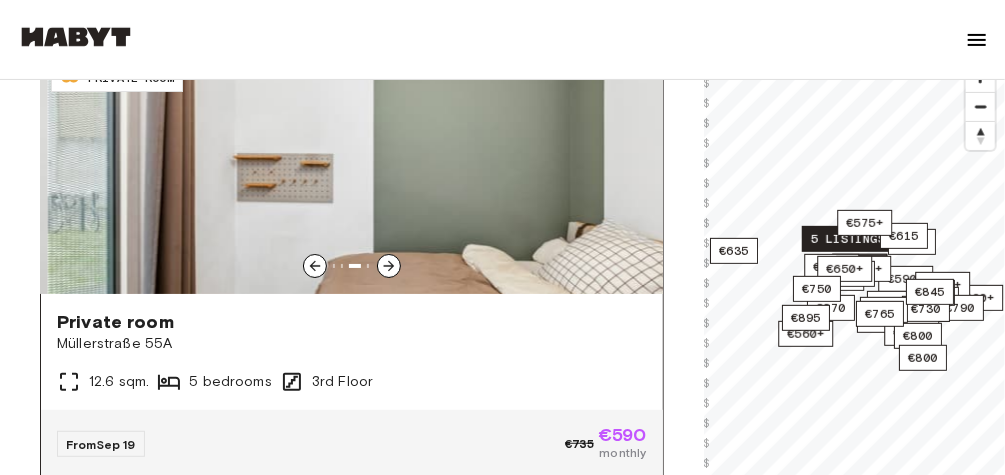 click 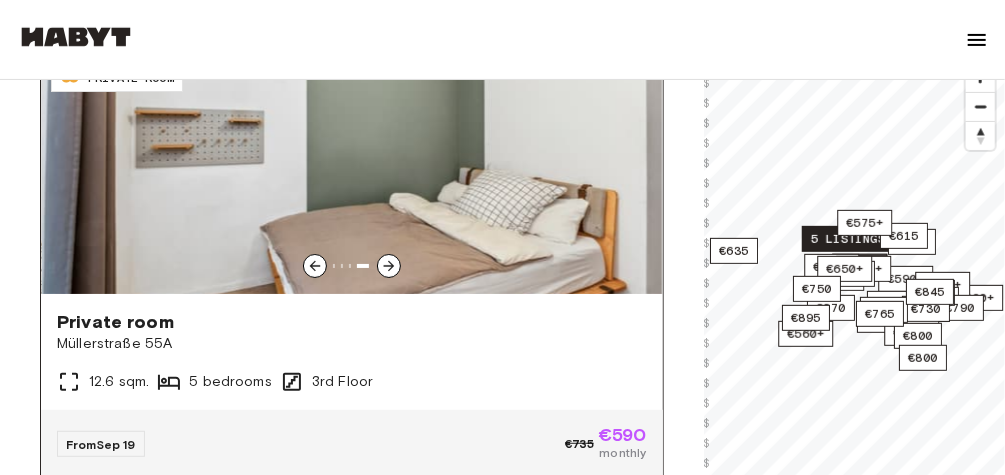 click 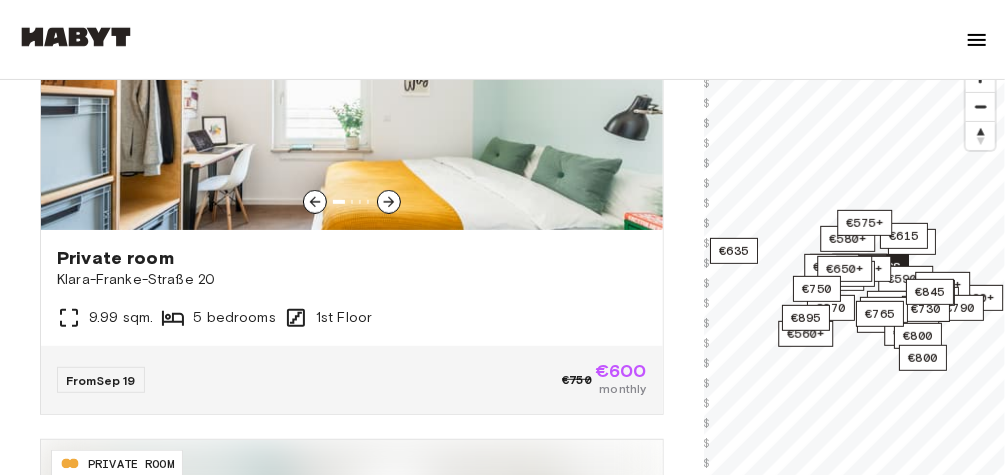 scroll, scrollTop: 480, scrollLeft: 0, axis: vertical 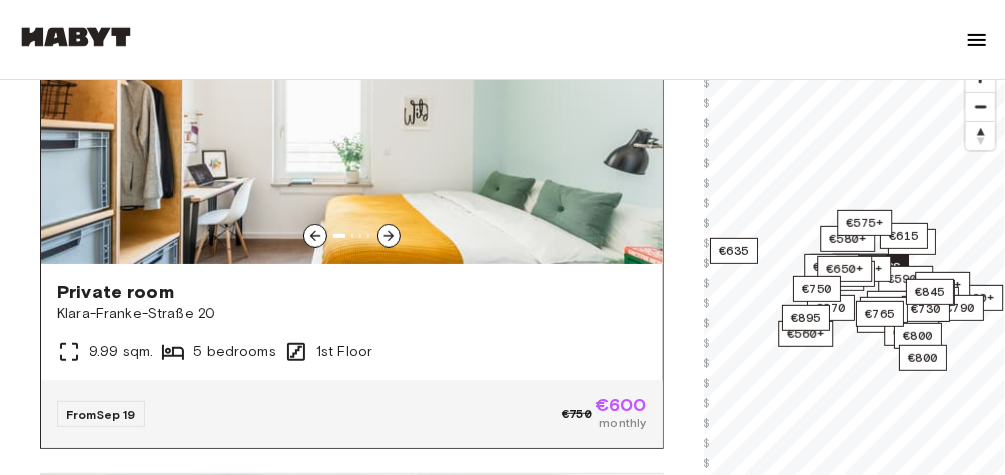 click 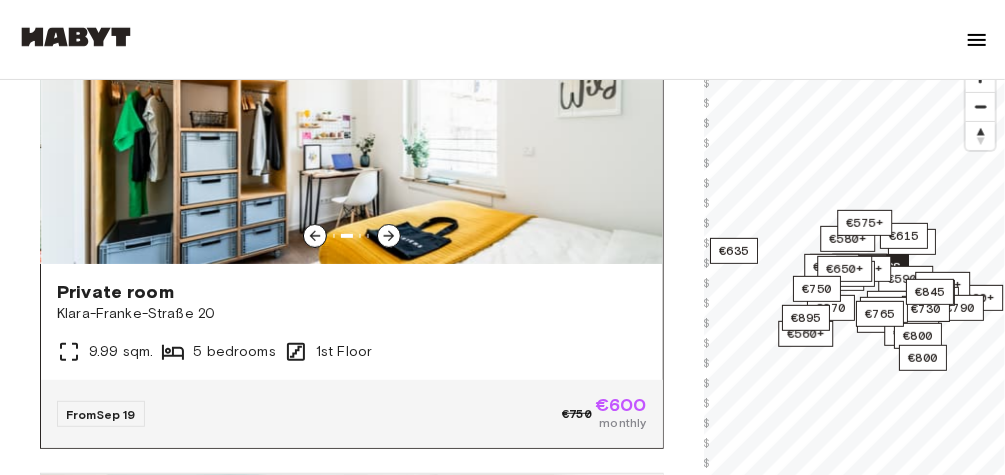 click 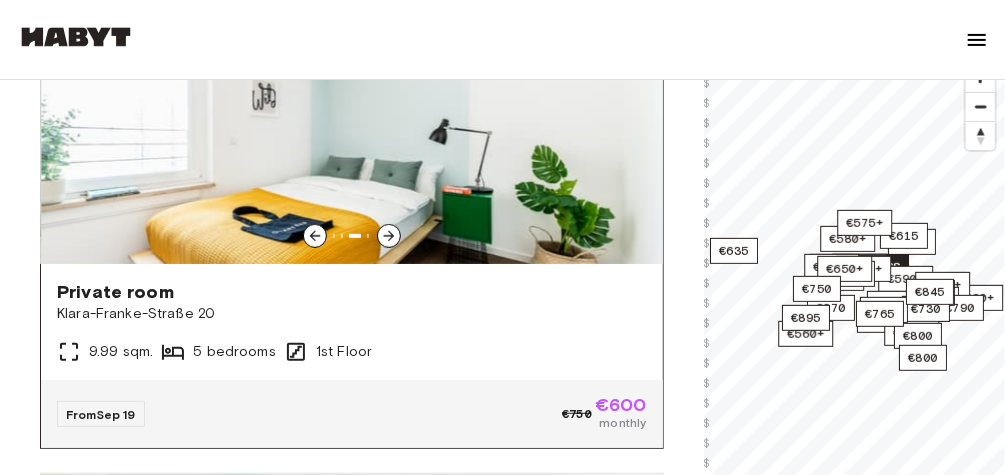 click 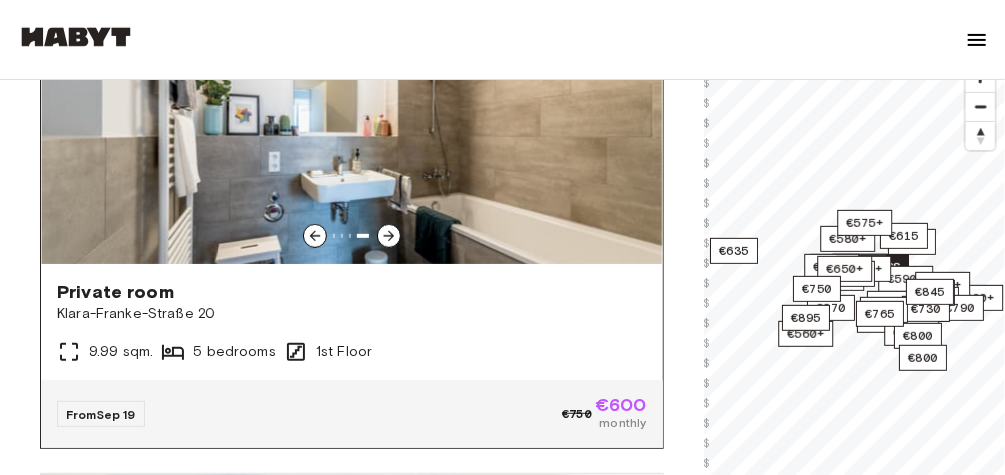 click 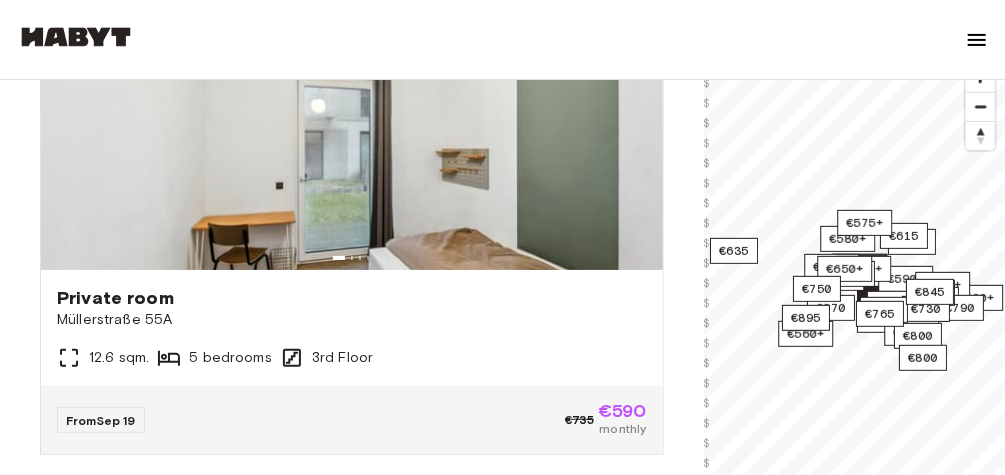 scroll, scrollTop: 0, scrollLeft: 0, axis: both 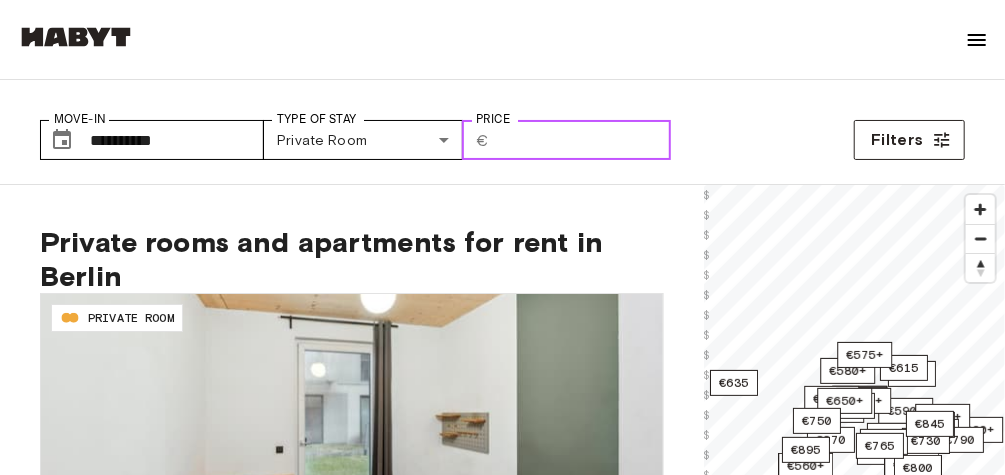 click on "Price" at bounding box center [584, 140] 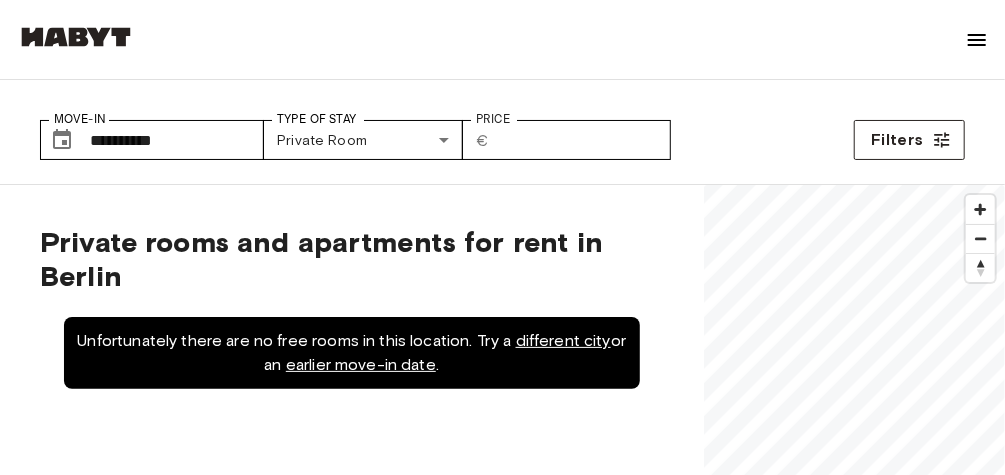 click on "Private rooms and apartments for rent in Berlin" at bounding box center [352, 239] 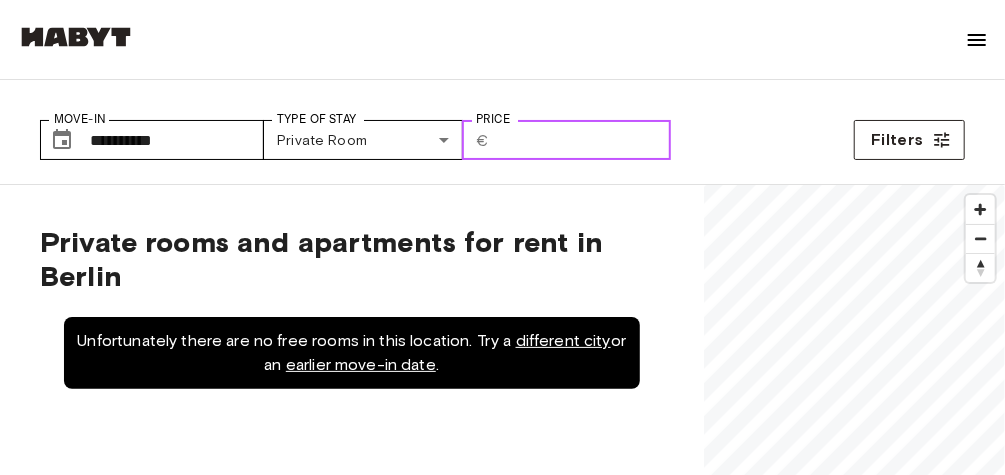 click on "***" at bounding box center (584, 140) 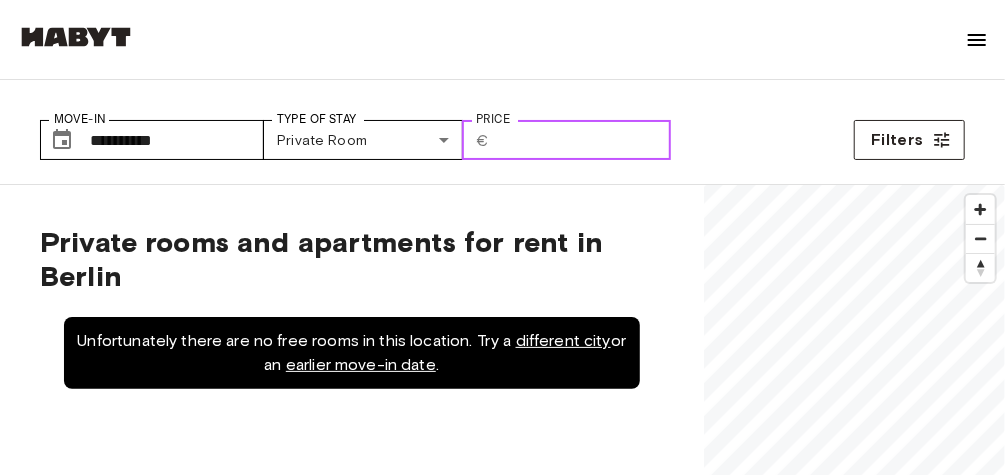type on "*" 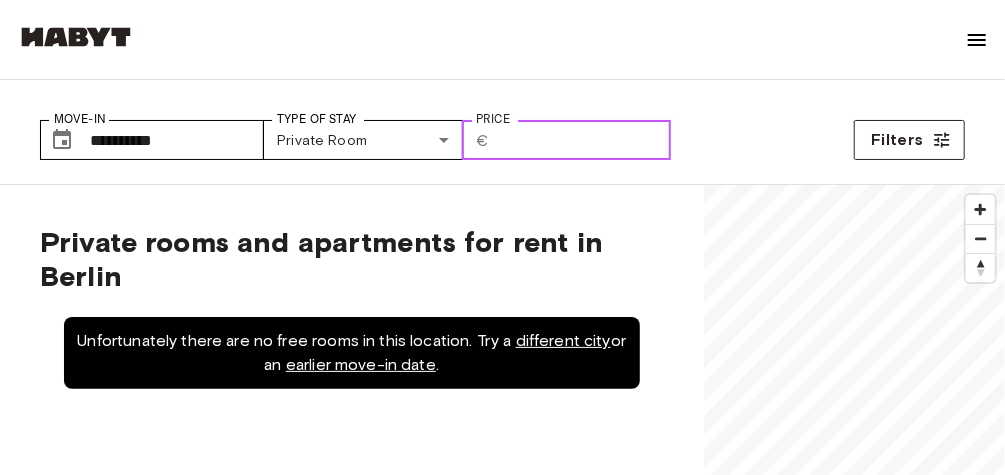 type on "***" 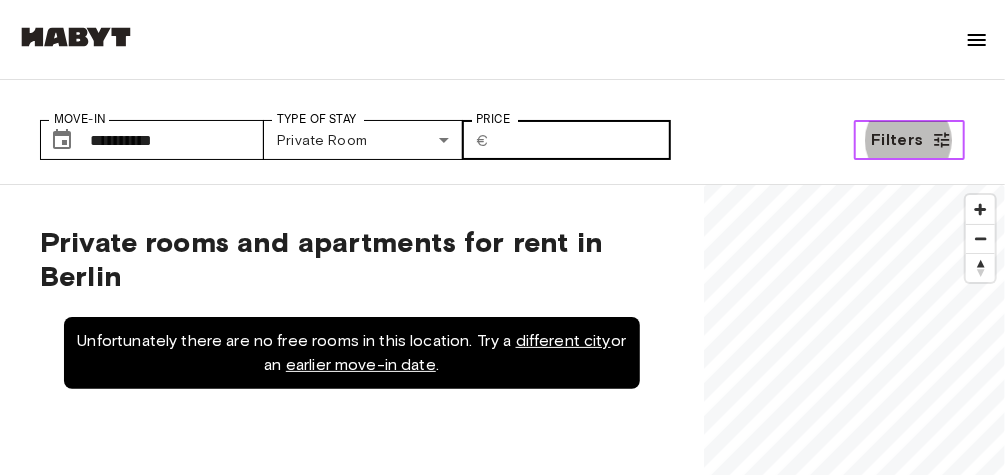 type 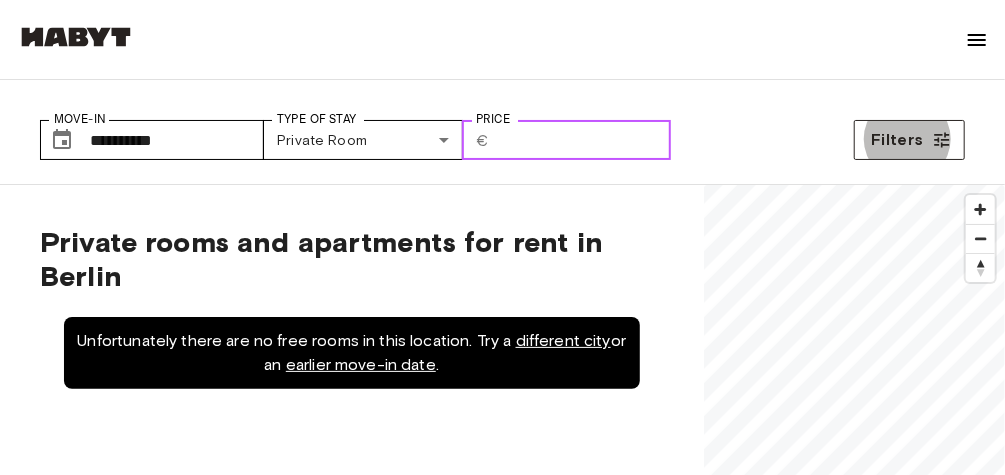 click on "***" at bounding box center [584, 140] 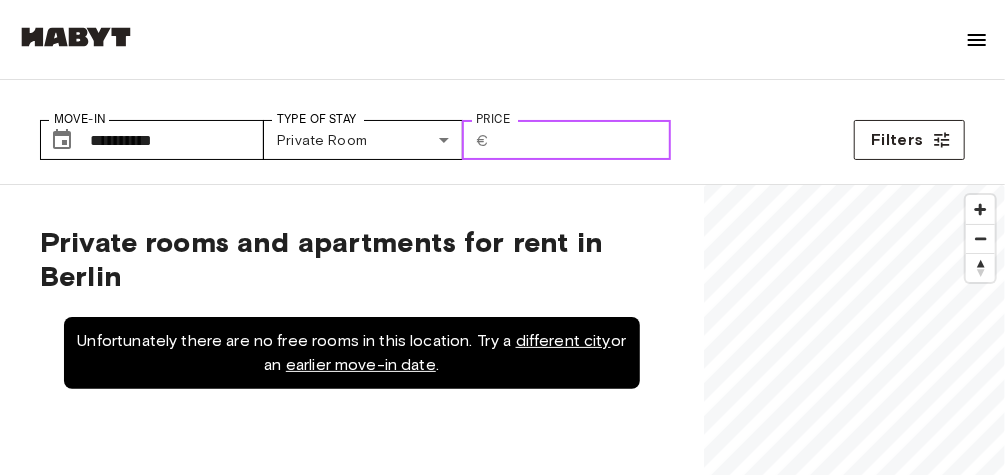 type on "*" 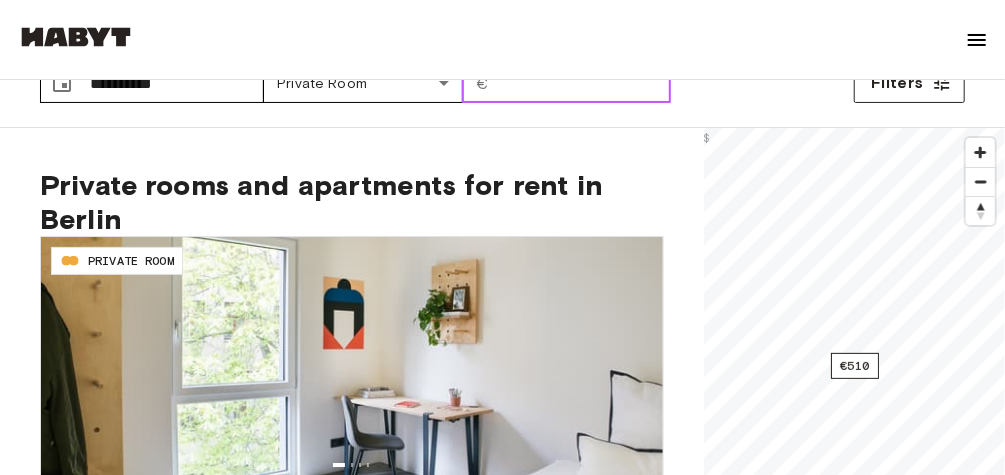 scroll, scrollTop: 160, scrollLeft: 0, axis: vertical 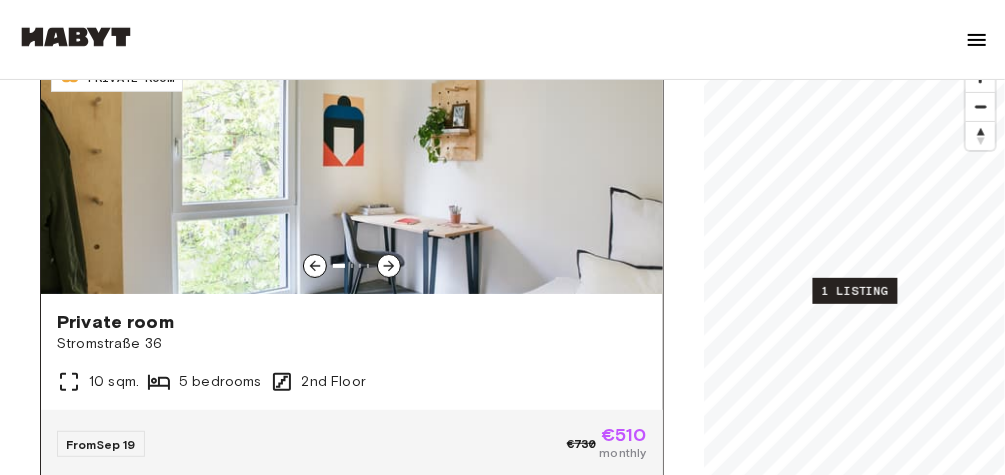 click 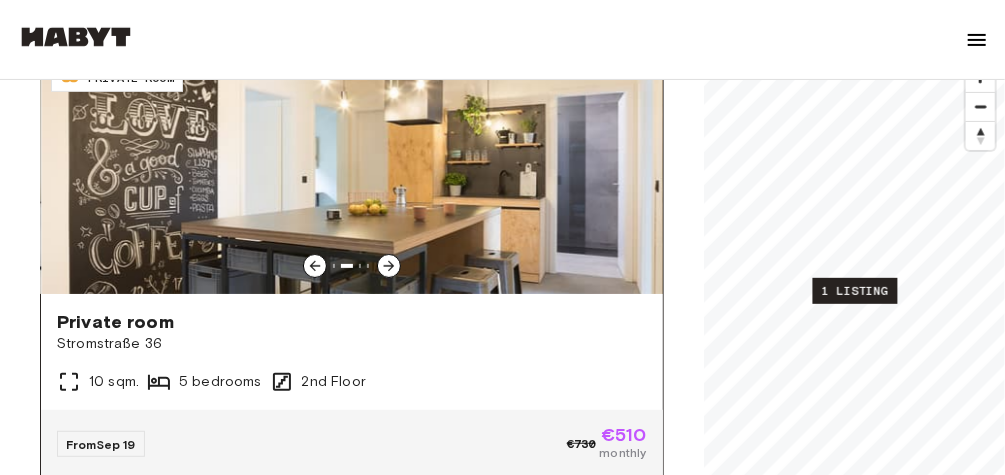click 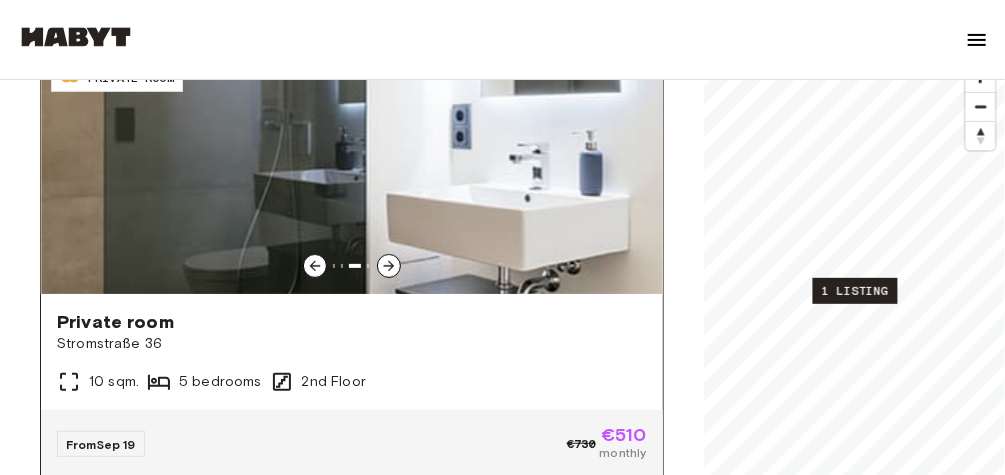 click 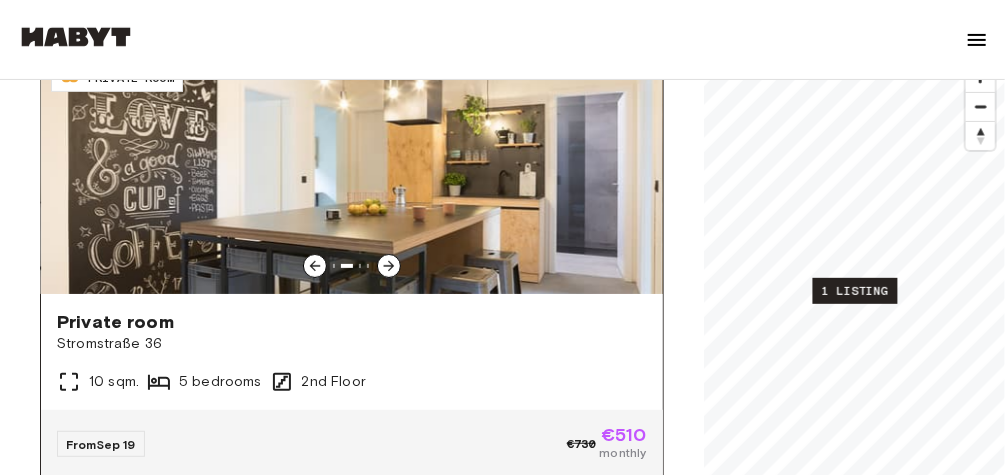 scroll, scrollTop: 2, scrollLeft: 0, axis: vertical 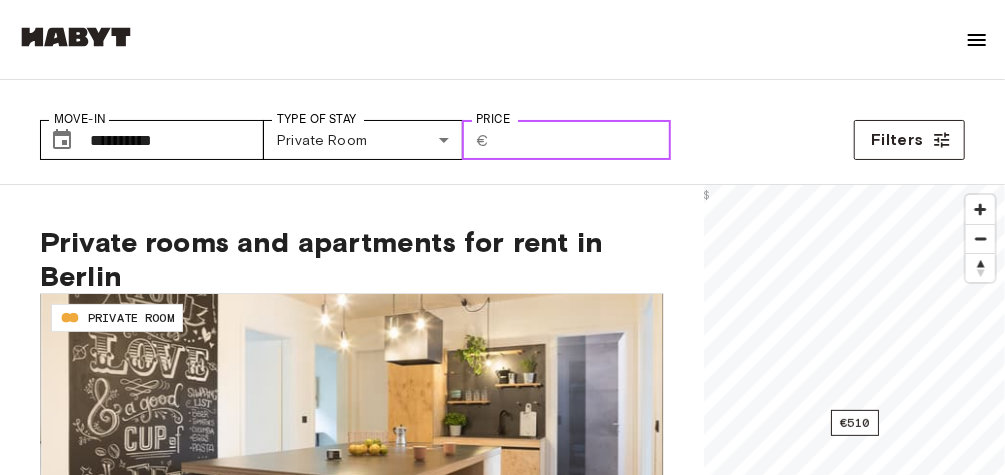 click on "***" at bounding box center (584, 140) 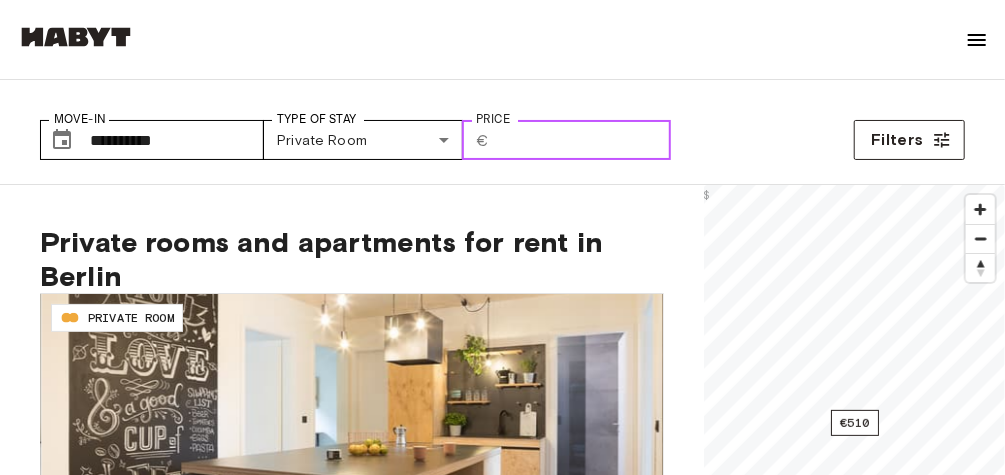 type on "*" 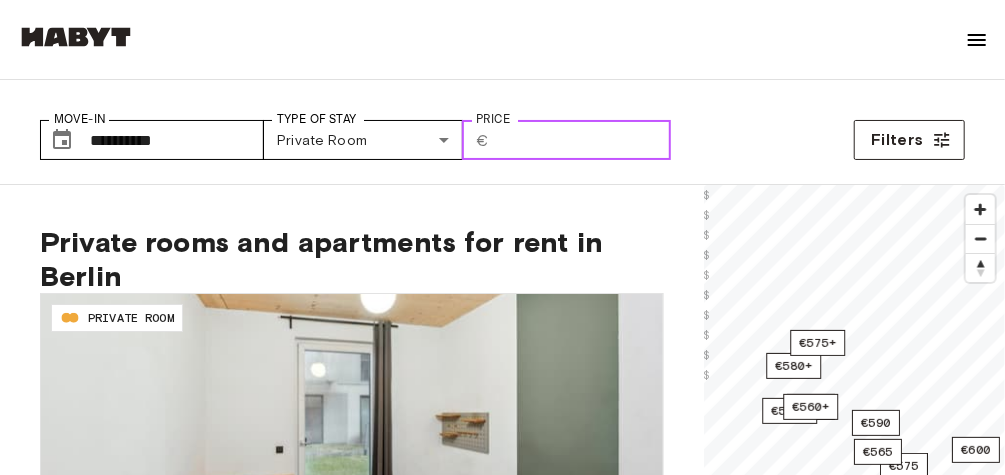 type on "***" 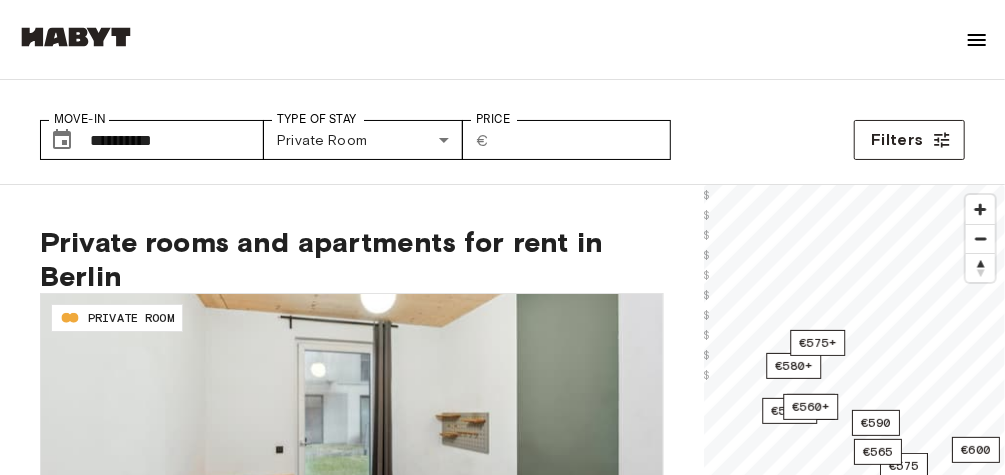 click on "**********" at bounding box center (502, 132) 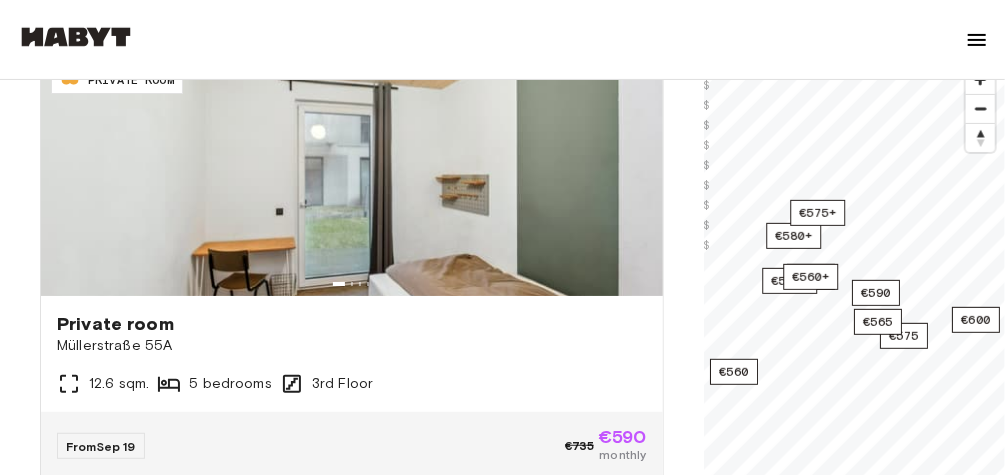scroll, scrollTop: 240, scrollLeft: 0, axis: vertical 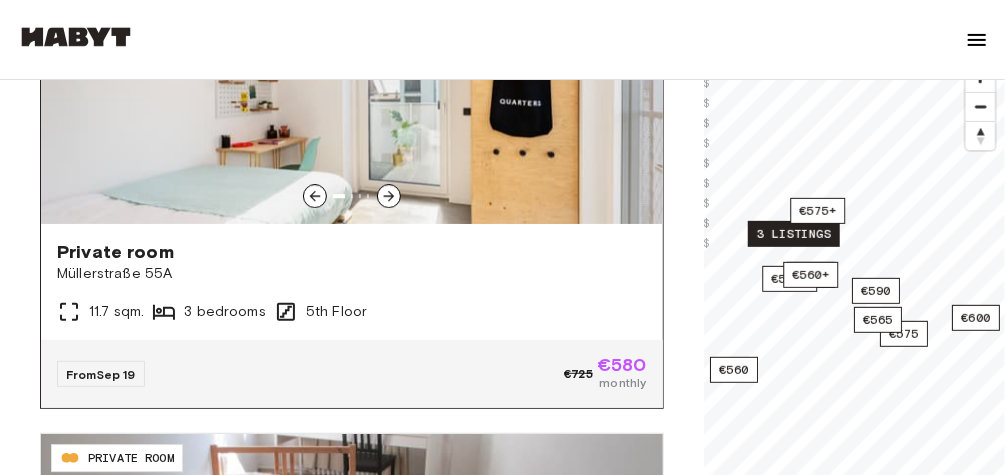 click on "Private room" at bounding box center [352, 252] 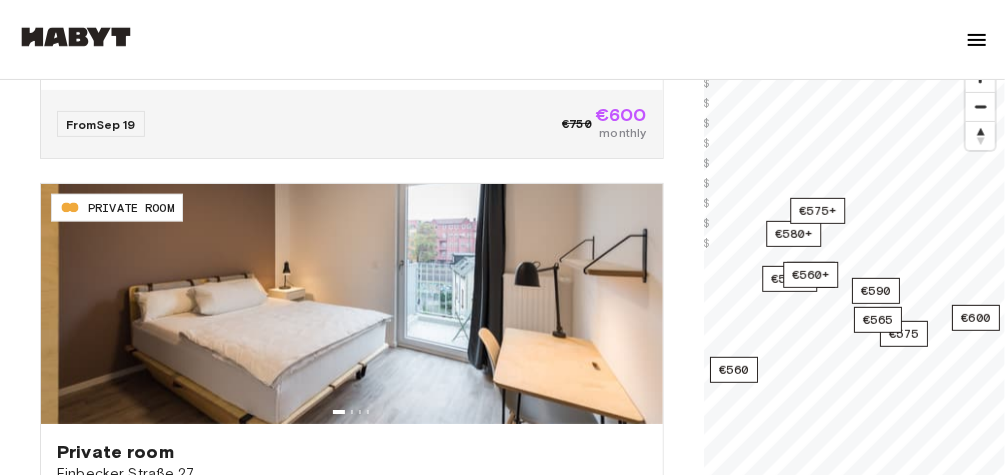 scroll, scrollTop: 4080, scrollLeft: 0, axis: vertical 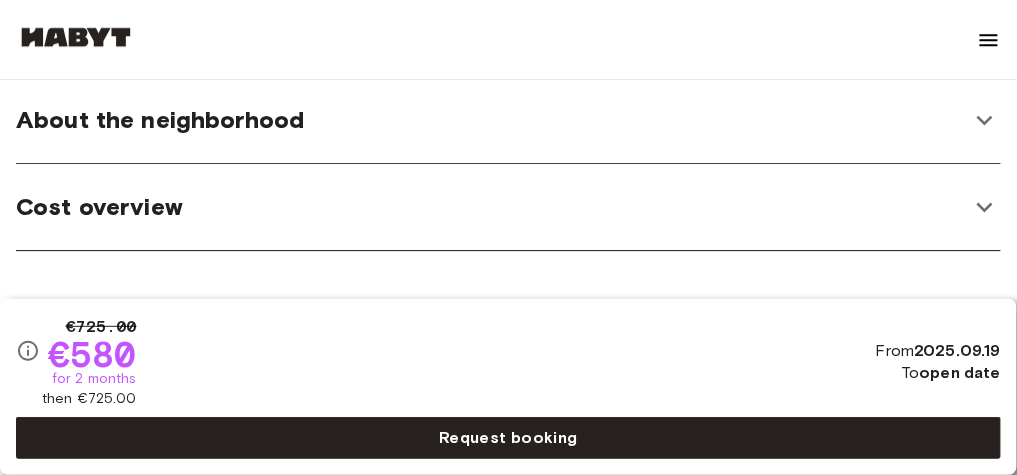 click on "Cost overview" at bounding box center (492, 207) 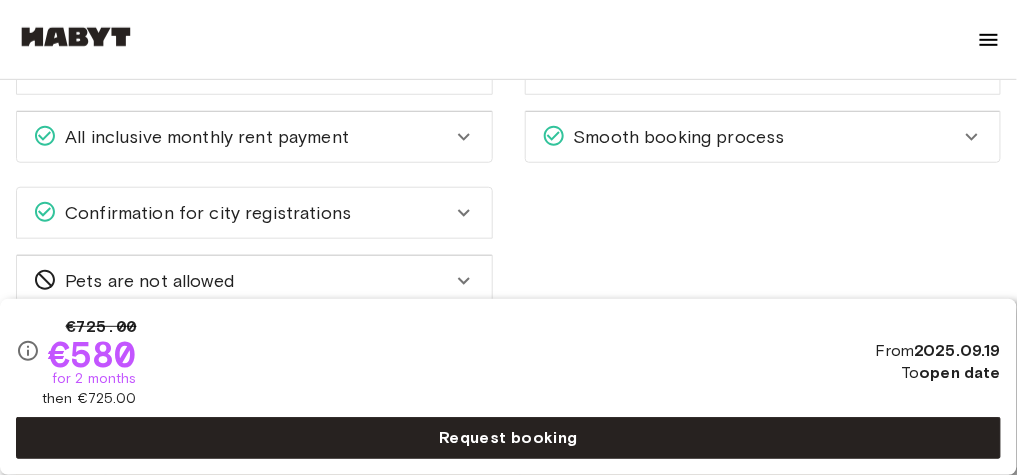 scroll, scrollTop: 1920, scrollLeft: 0, axis: vertical 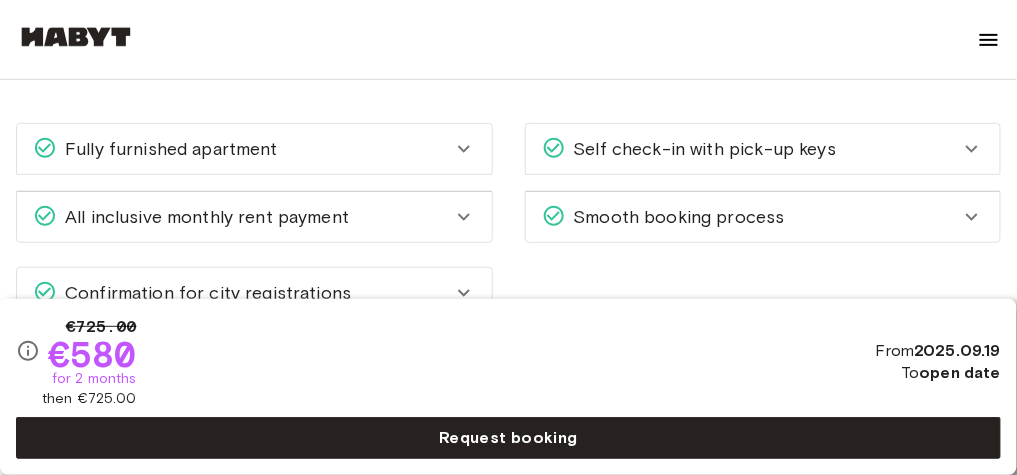 click on "All inclusive monthly rent payment" at bounding box center (254, 217) 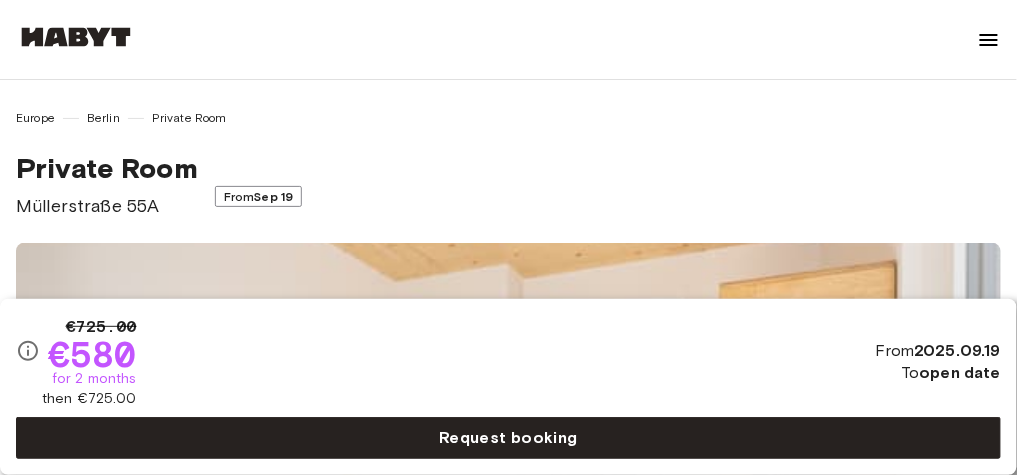scroll, scrollTop: 0, scrollLeft: 0, axis: both 